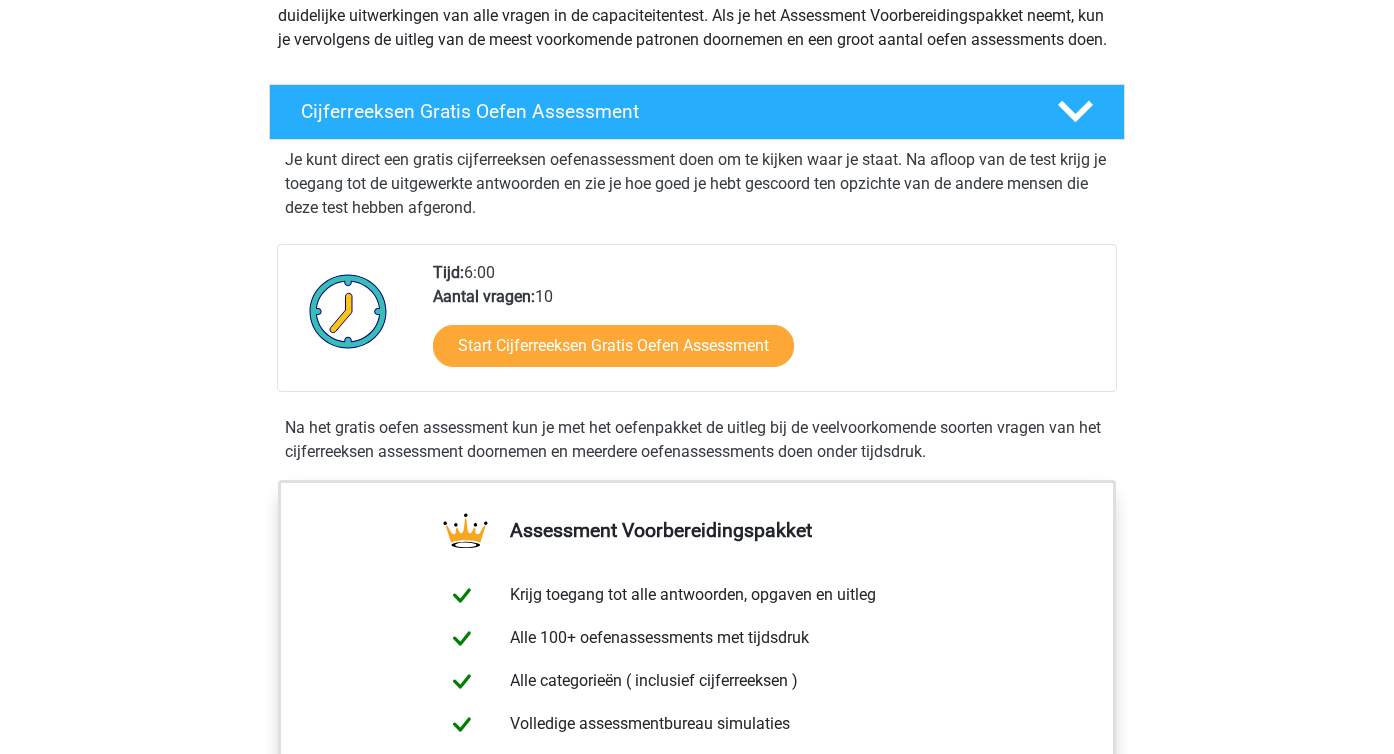 scroll, scrollTop: 0, scrollLeft: 0, axis: both 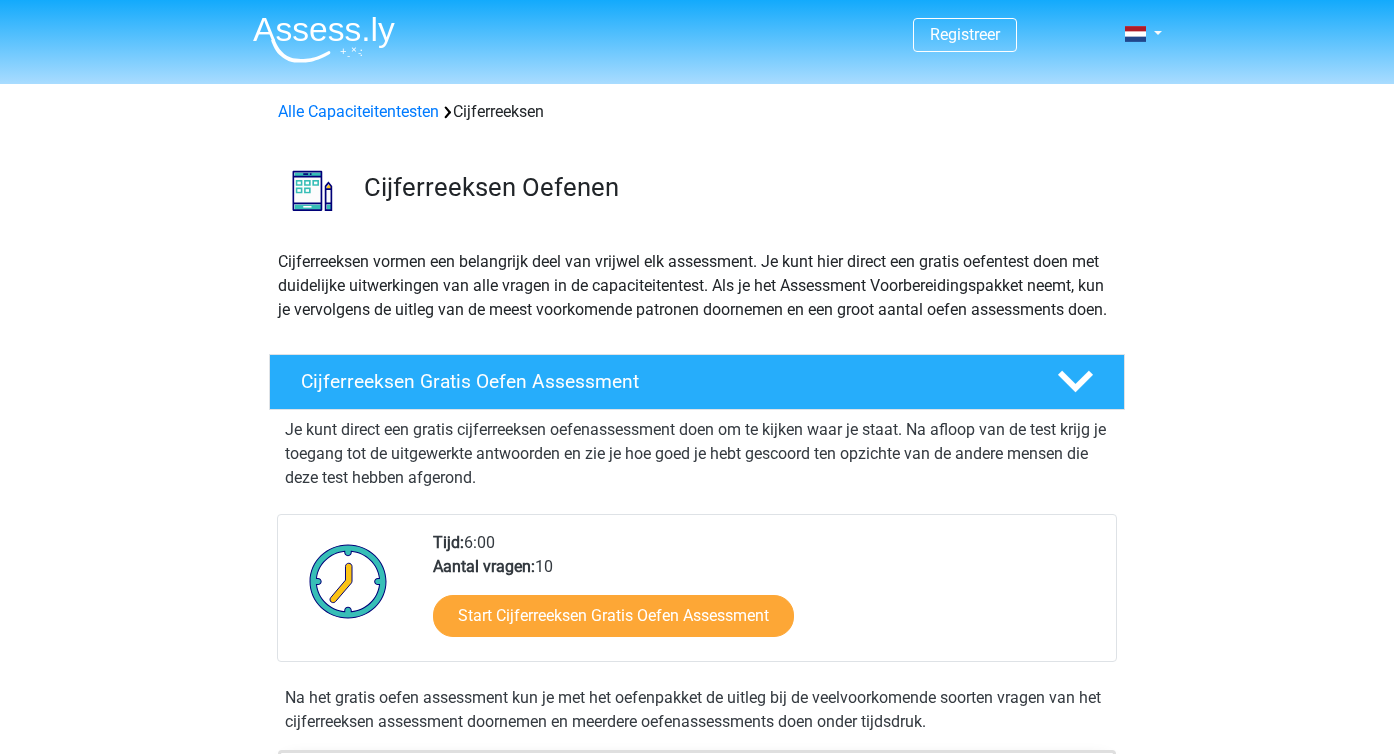 click on "Tijd:  6:00
Aantal vragen:  10
Start Cijferreeksen
Gratis Oefen Assessment" at bounding box center [766, 596] 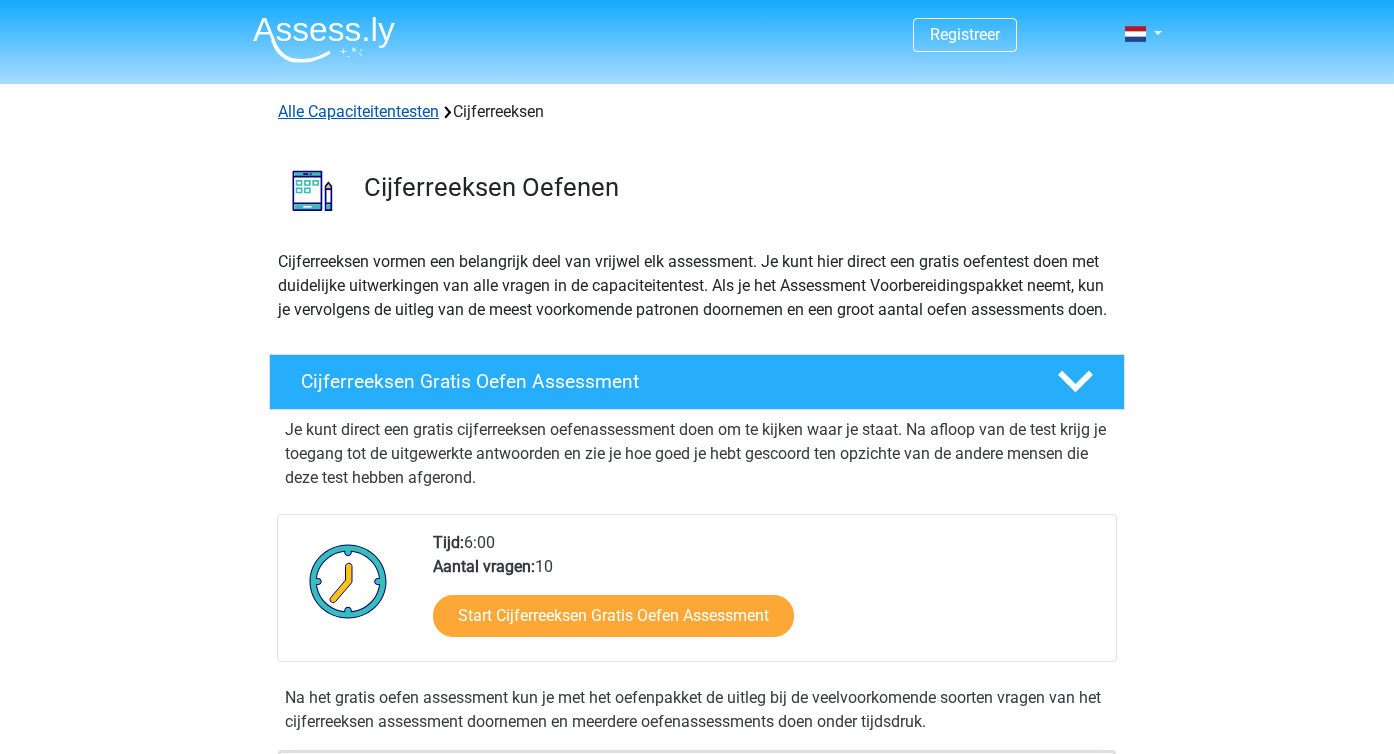 click on "Alle Capaciteitentesten" at bounding box center [358, 111] 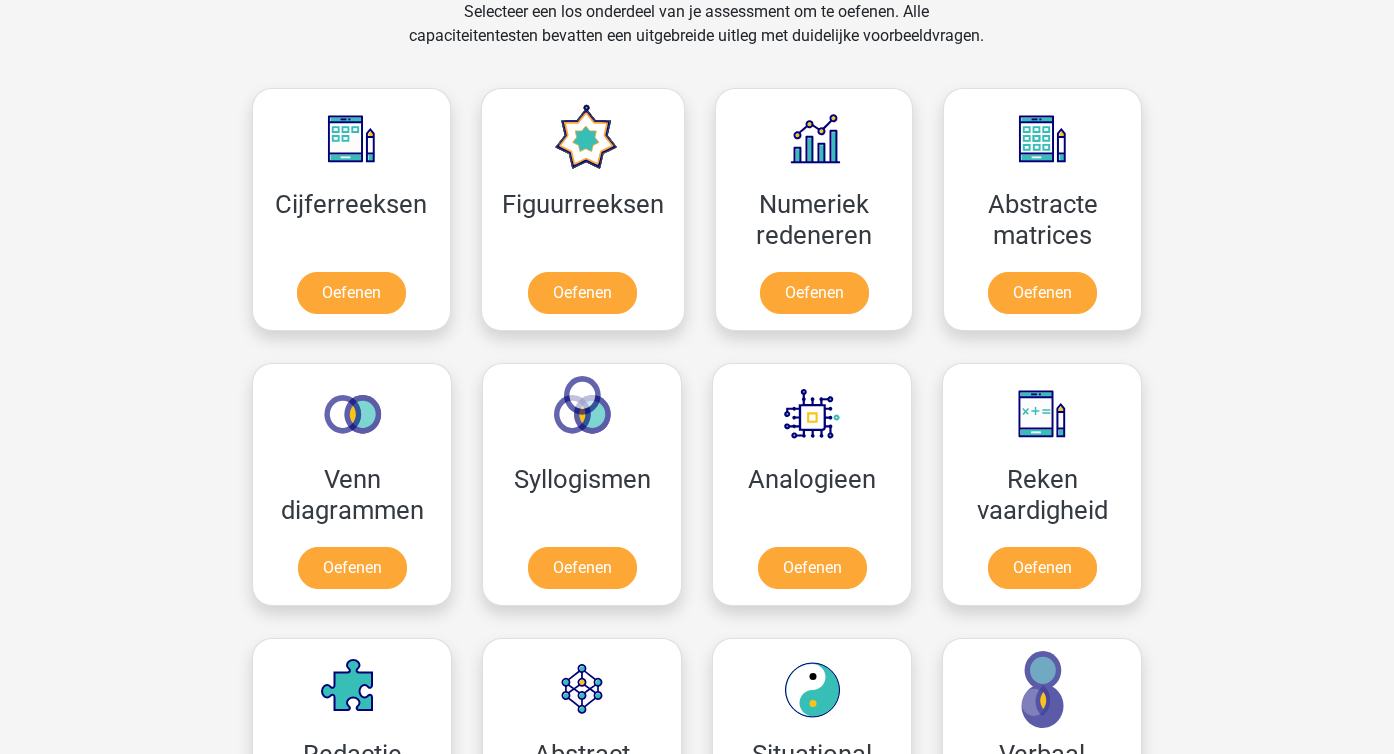 scroll, scrollTop: 850, scrollLeft: 0, axis: vertical 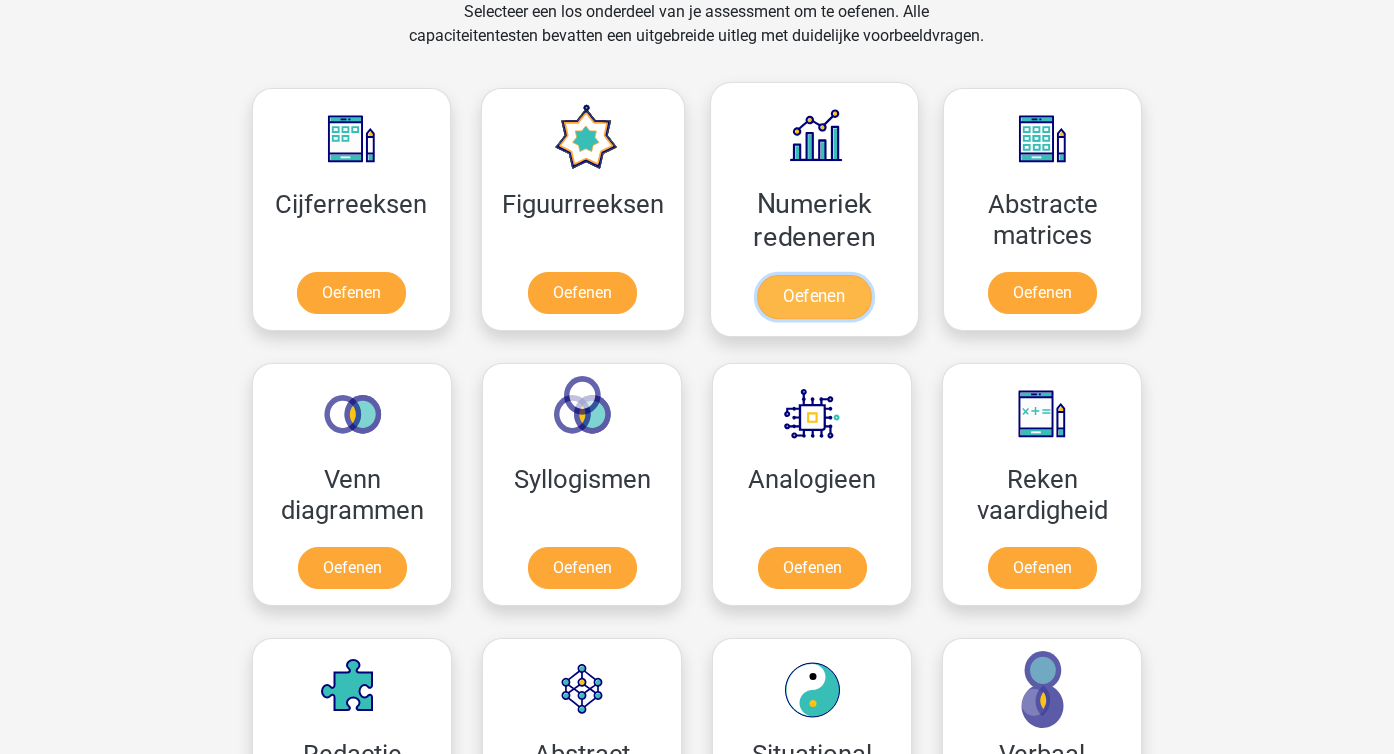 click on "Oefenen" at bounding box center (814, 297) 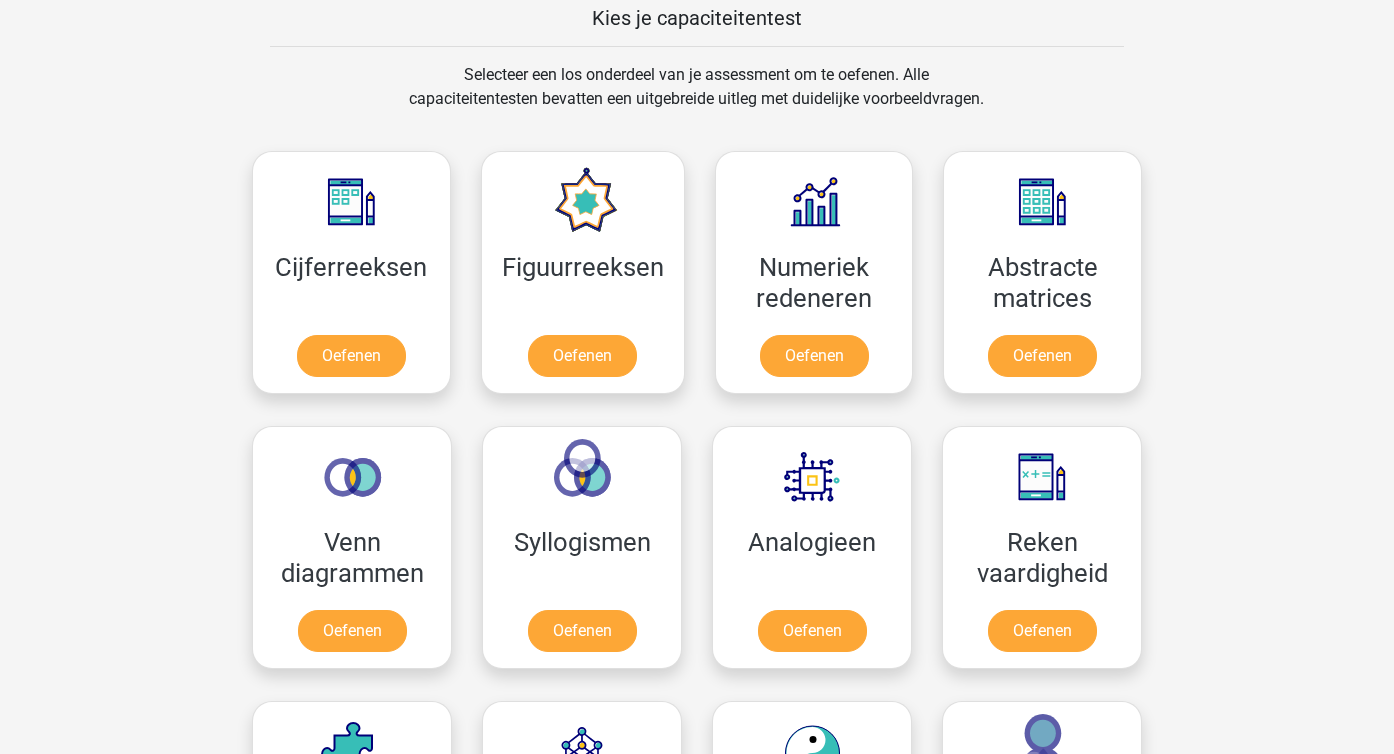 scroll, scrollTop: 918, scrollLeft: 0, axis: vertical 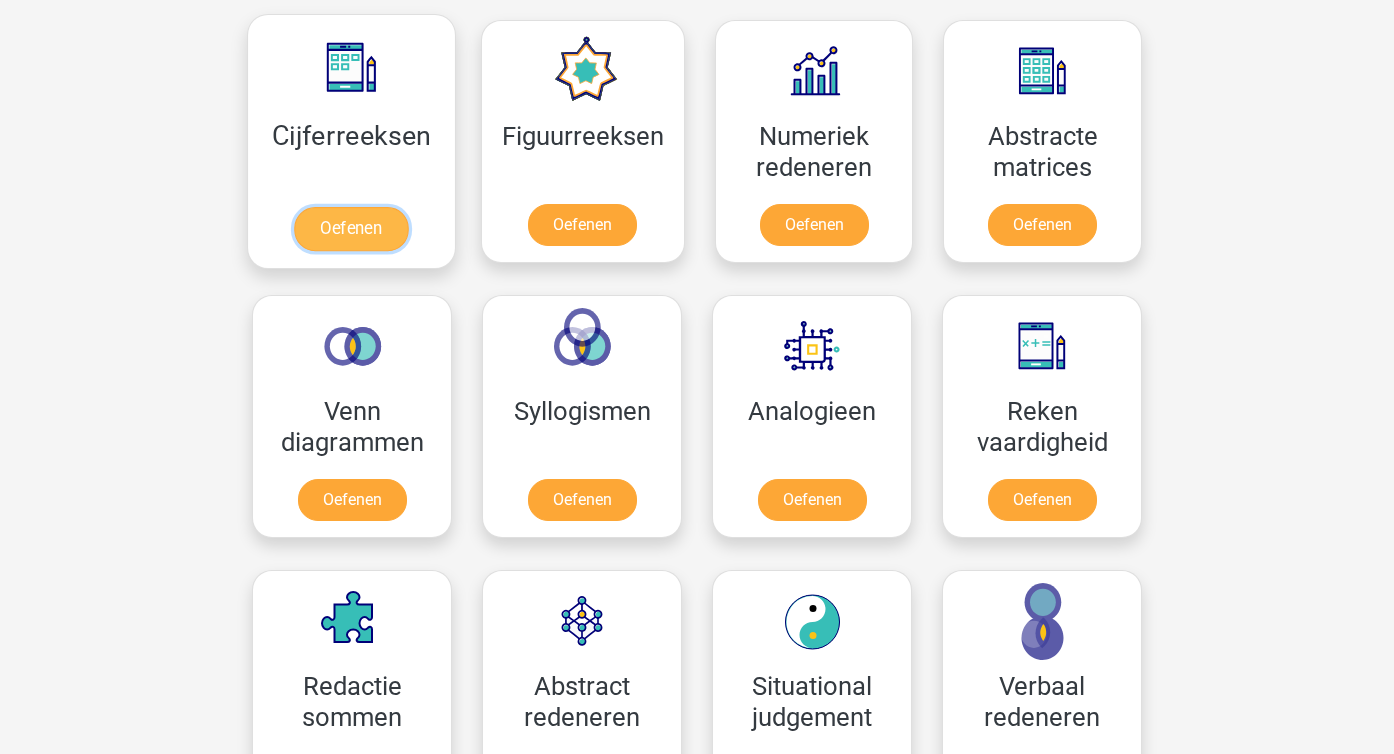 click on "Oefenen" at bounding box center (351, 229) 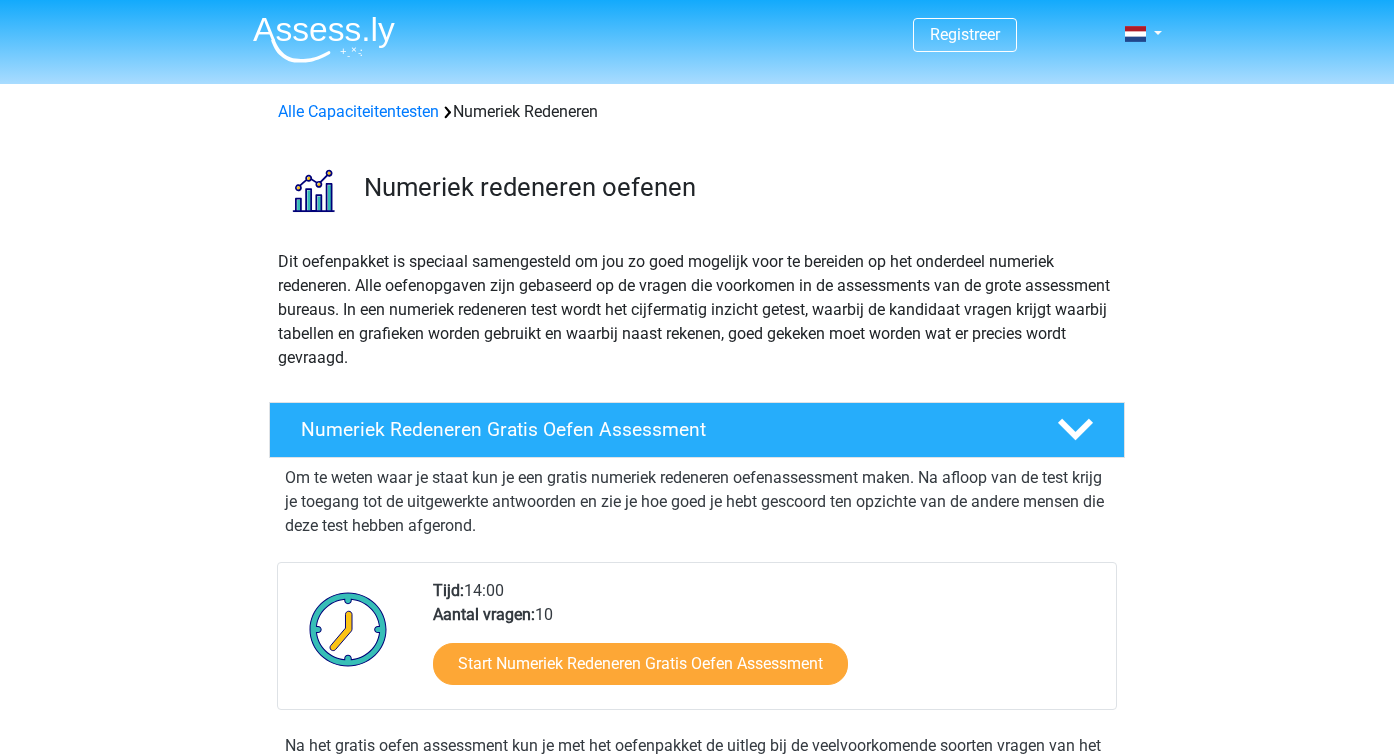 scroll, scrollTop: 0, scrollLeft: 0, axis: both 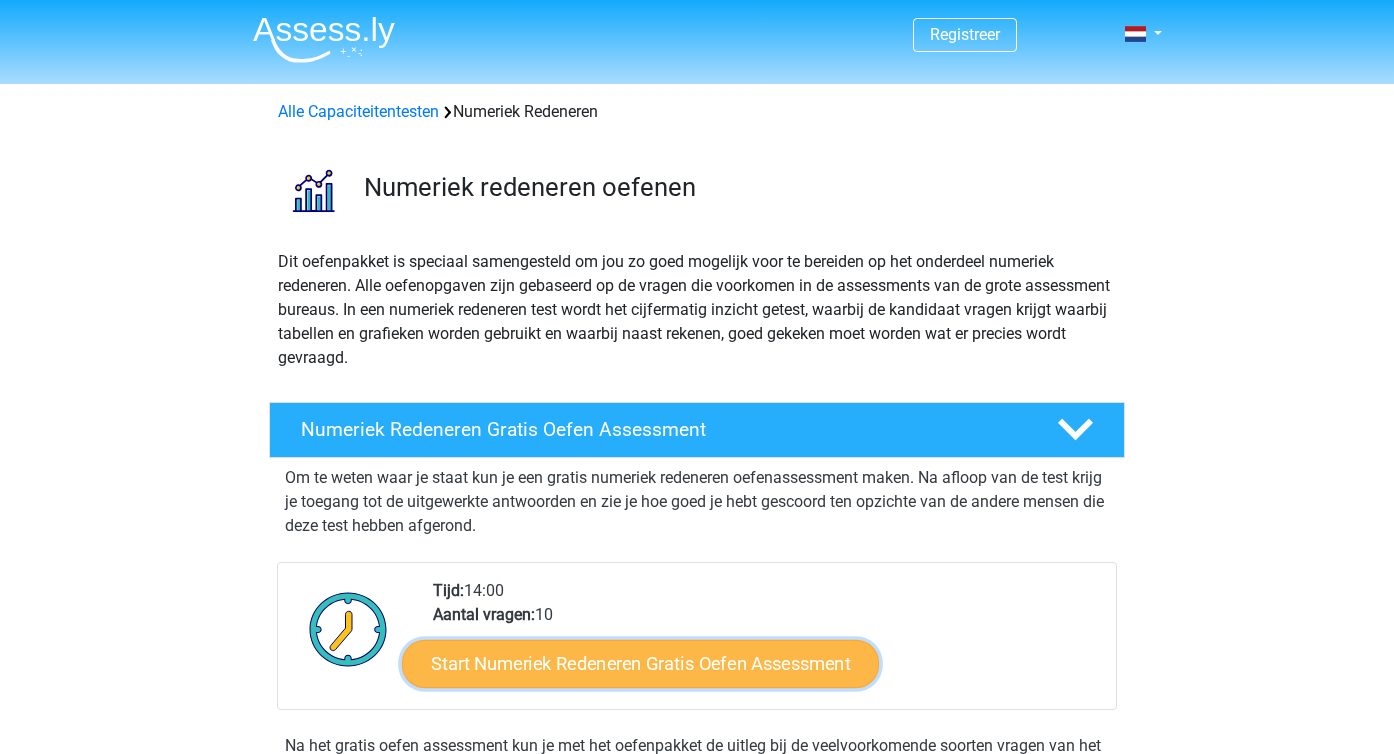 click on "Start Numeriek Redeneren
Gratis Oefen Assessment" at bounding box center (640, 663) 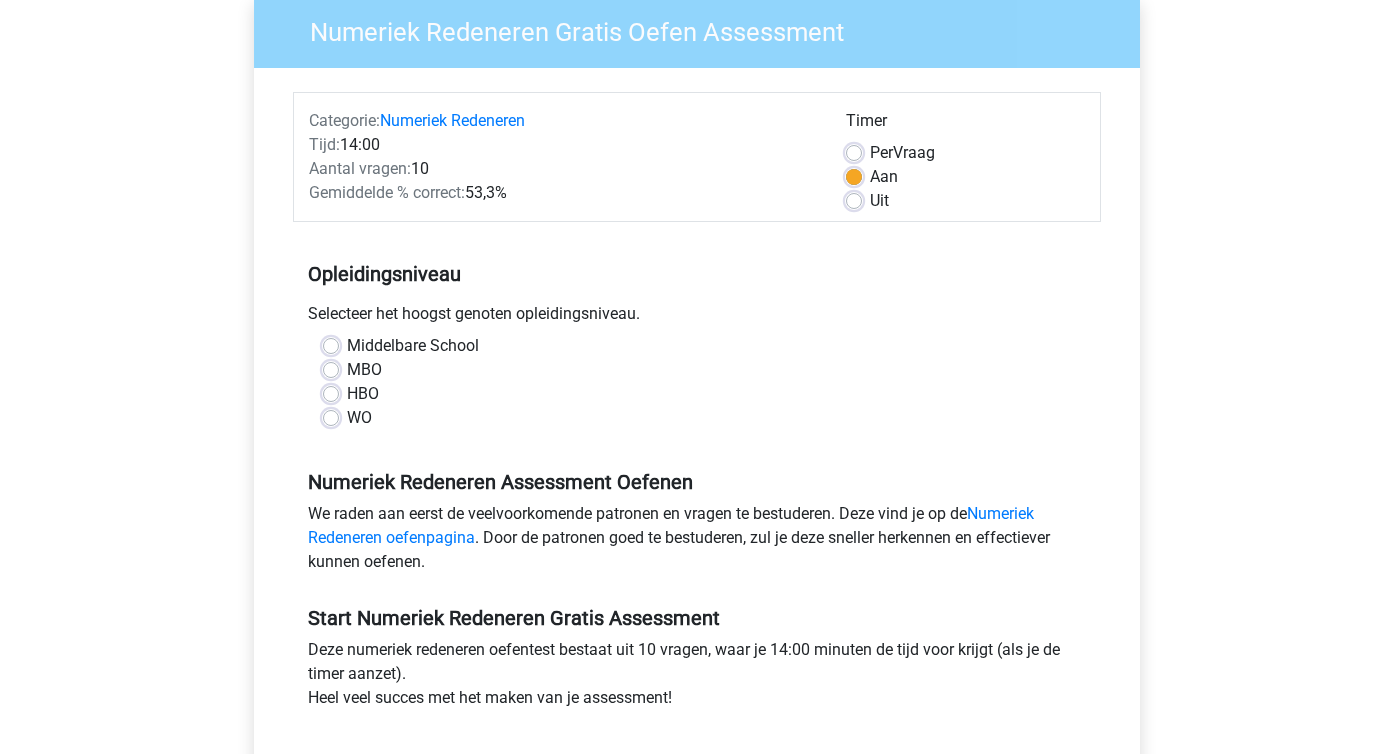 scroll, scrollTop: 170, scrollLeft: 0, axis: vertical 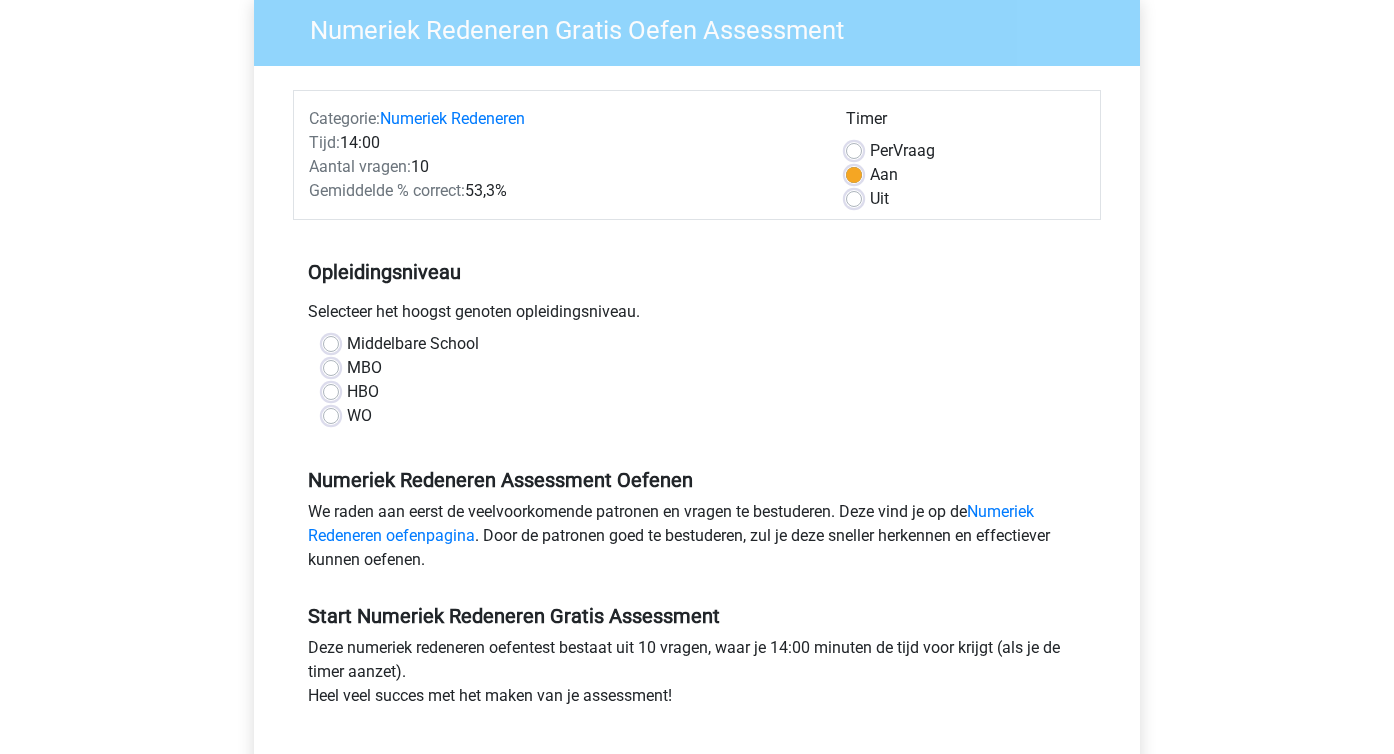click on "HBO" at bounding box center [363, 392] 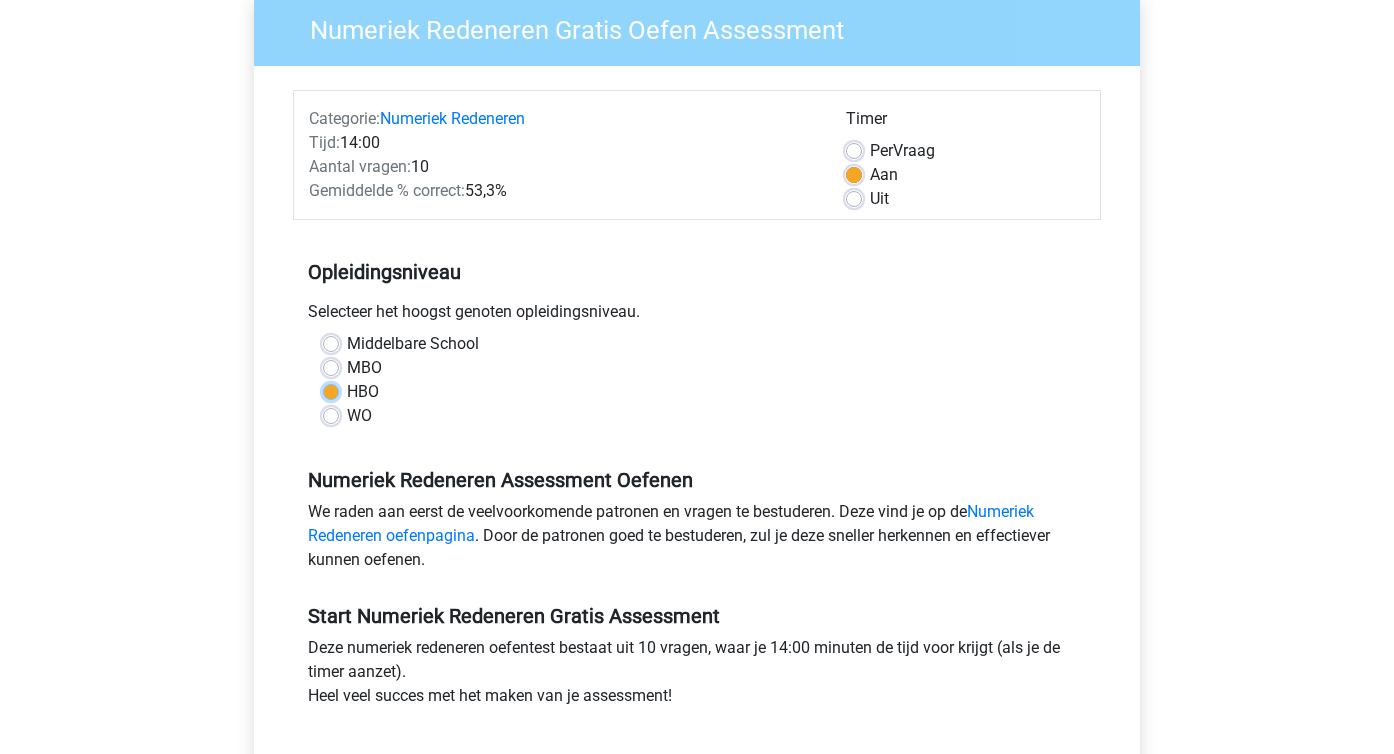click on "HBO" at bounding box center (331, 390) 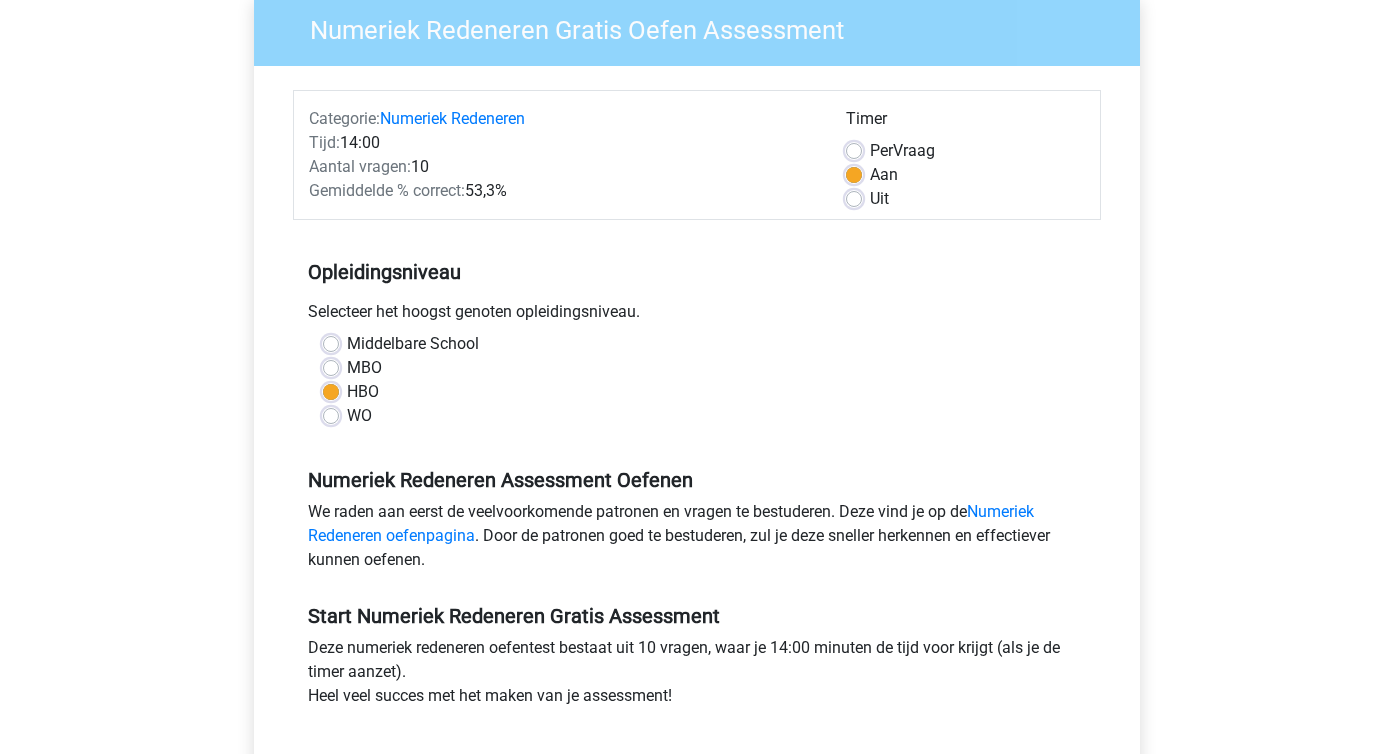 click on "MBO" at bounding box center (364, 368) 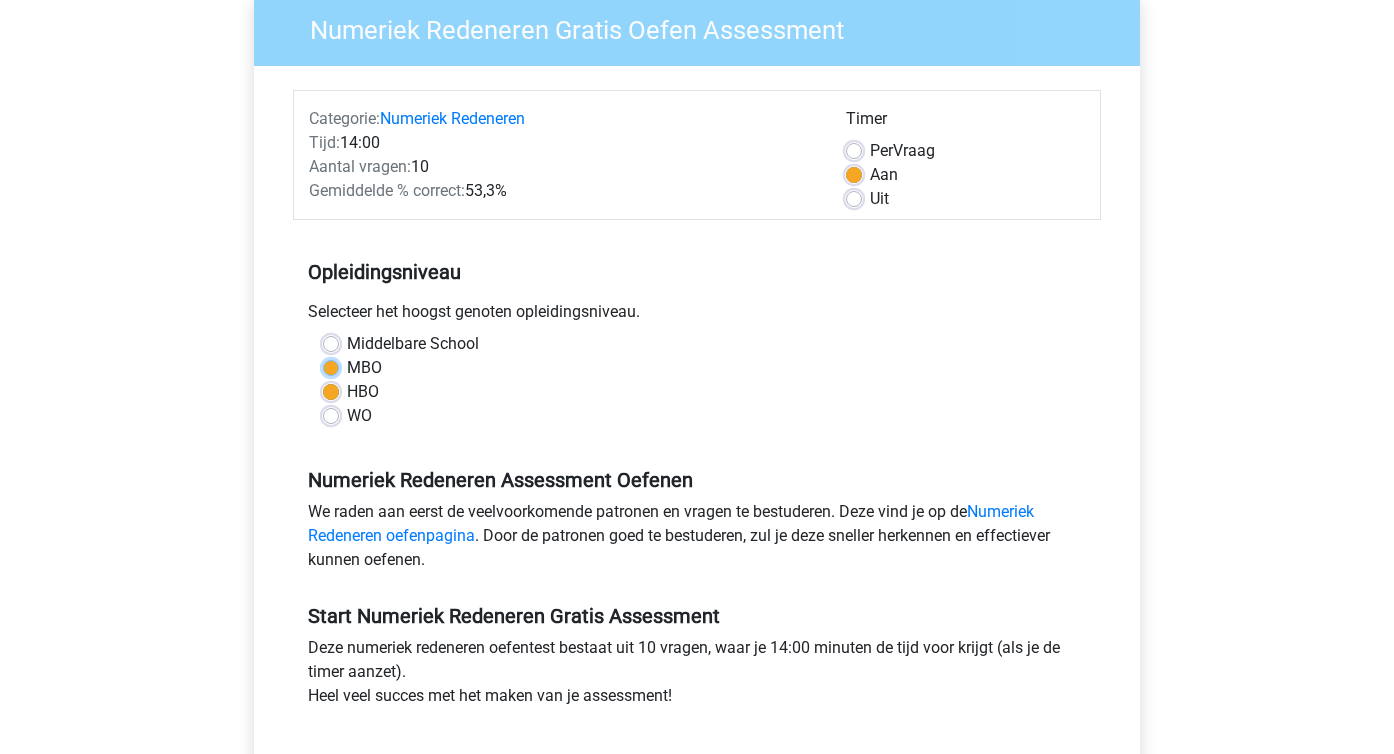 radio on "true" 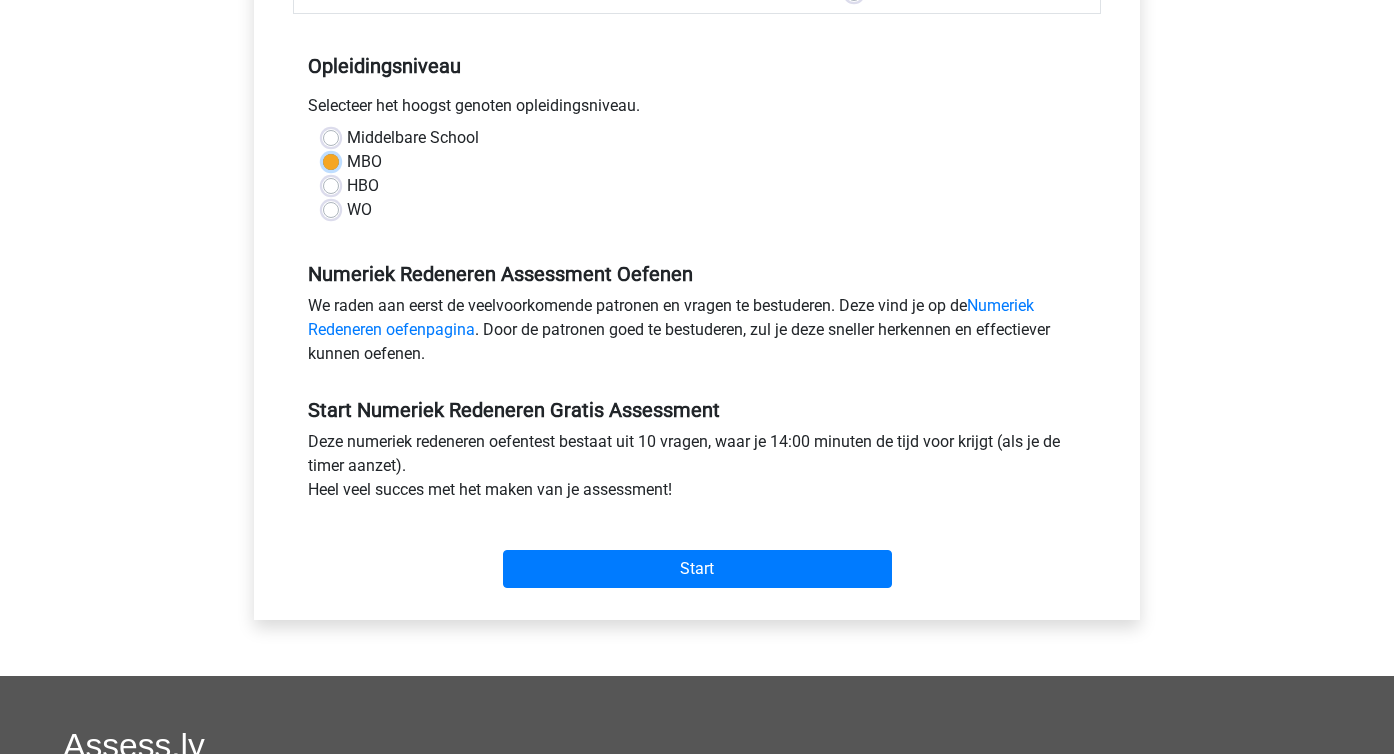 scroll, scrollTop: 378, scrollLeft: 0, axis: vertical 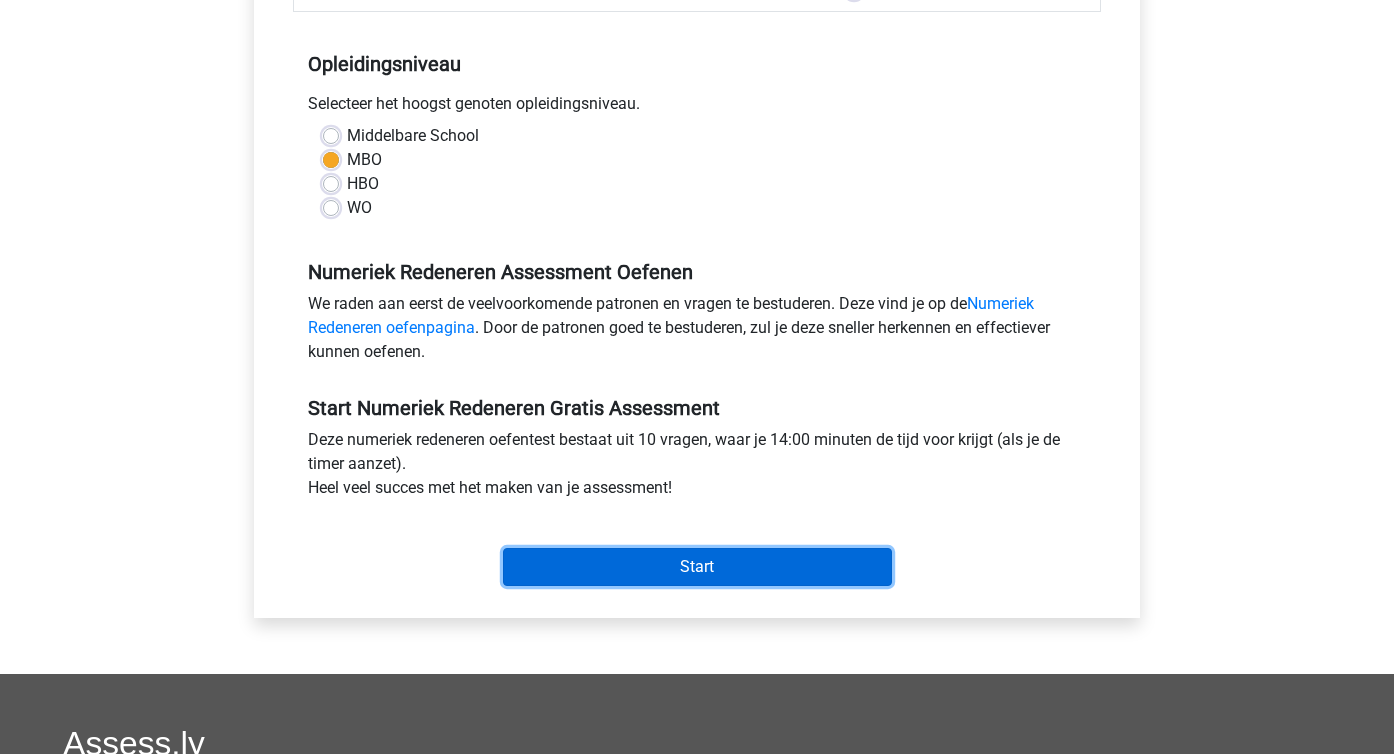 click on "Start" at bounding box center [697, 567] 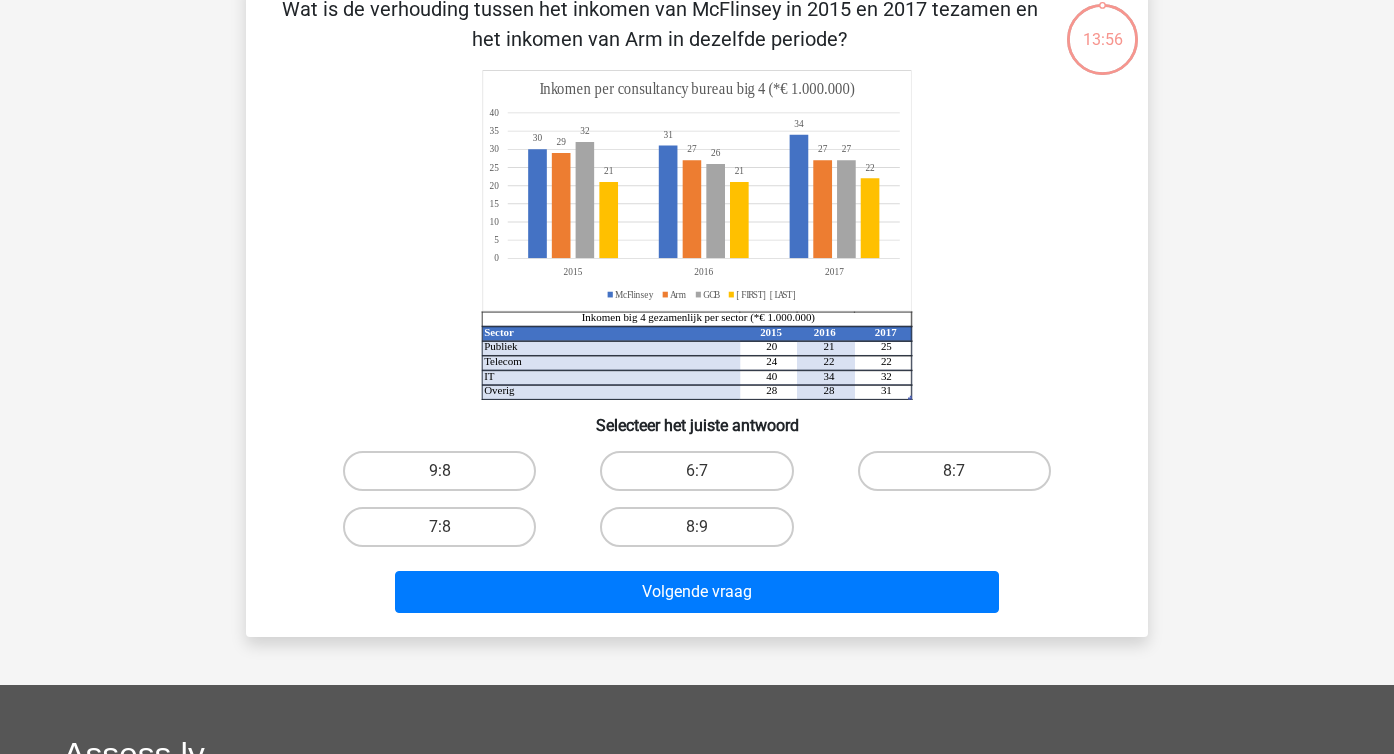 scroll, scrollTop: 115, scrollLeft: 0, axis: vertical 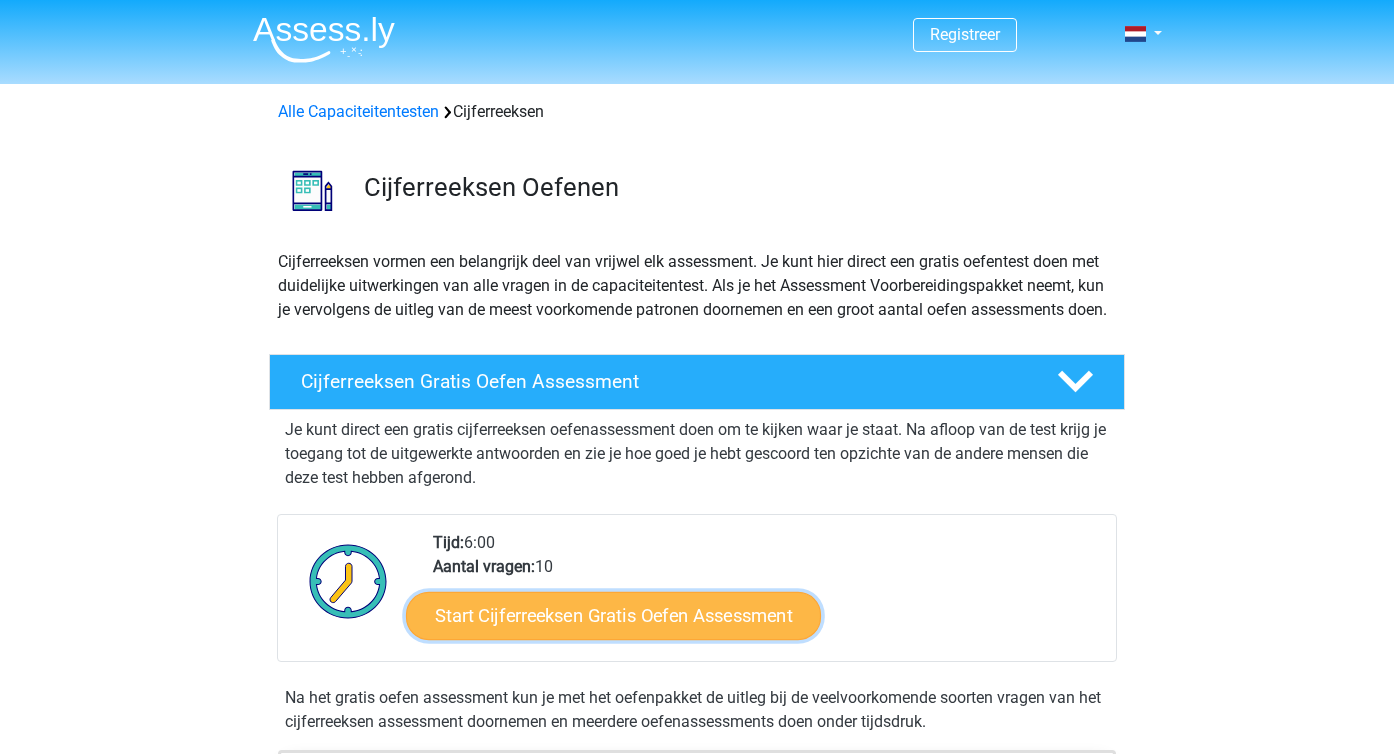click on "Start Cijferreeksen
Gratis Oefen Assessment" at bounding box center [613, 615] 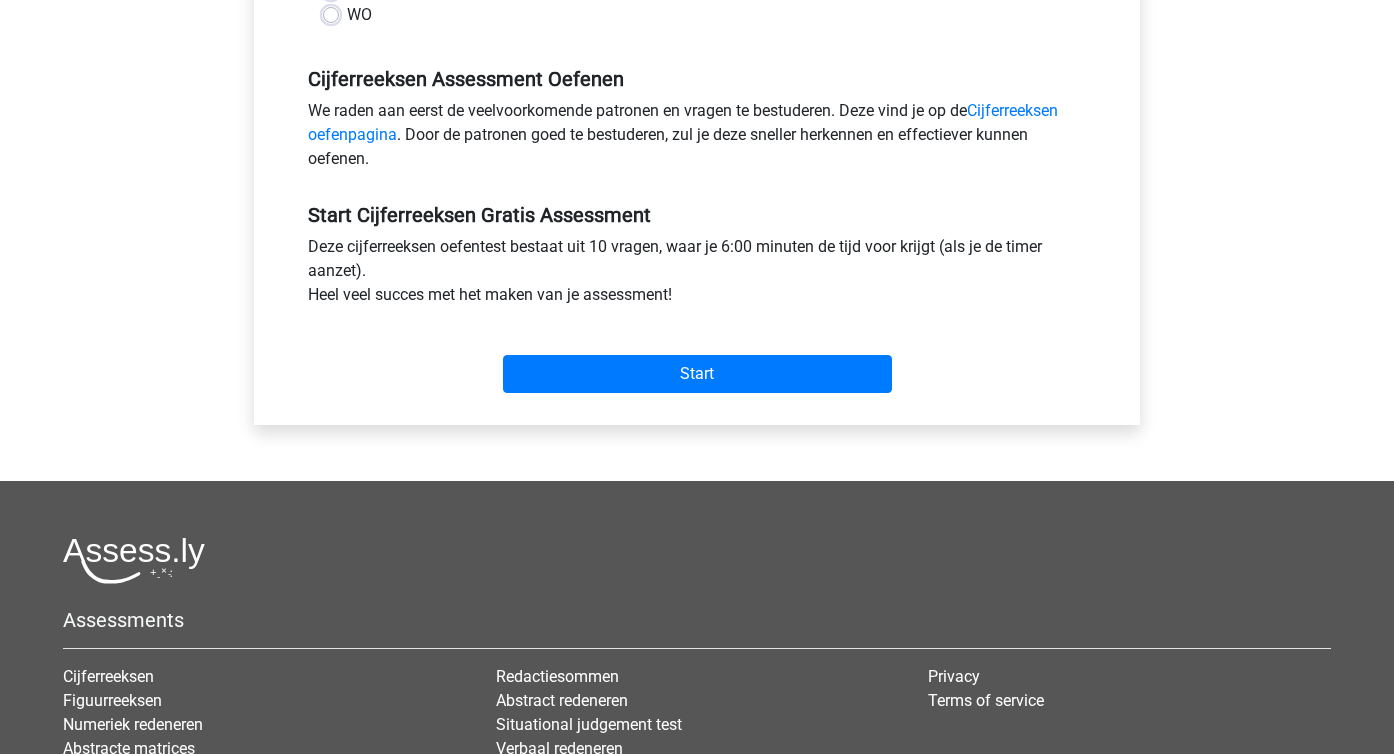 scroll, scrollTop: 594, scrollLeft: 0, axis: vertical 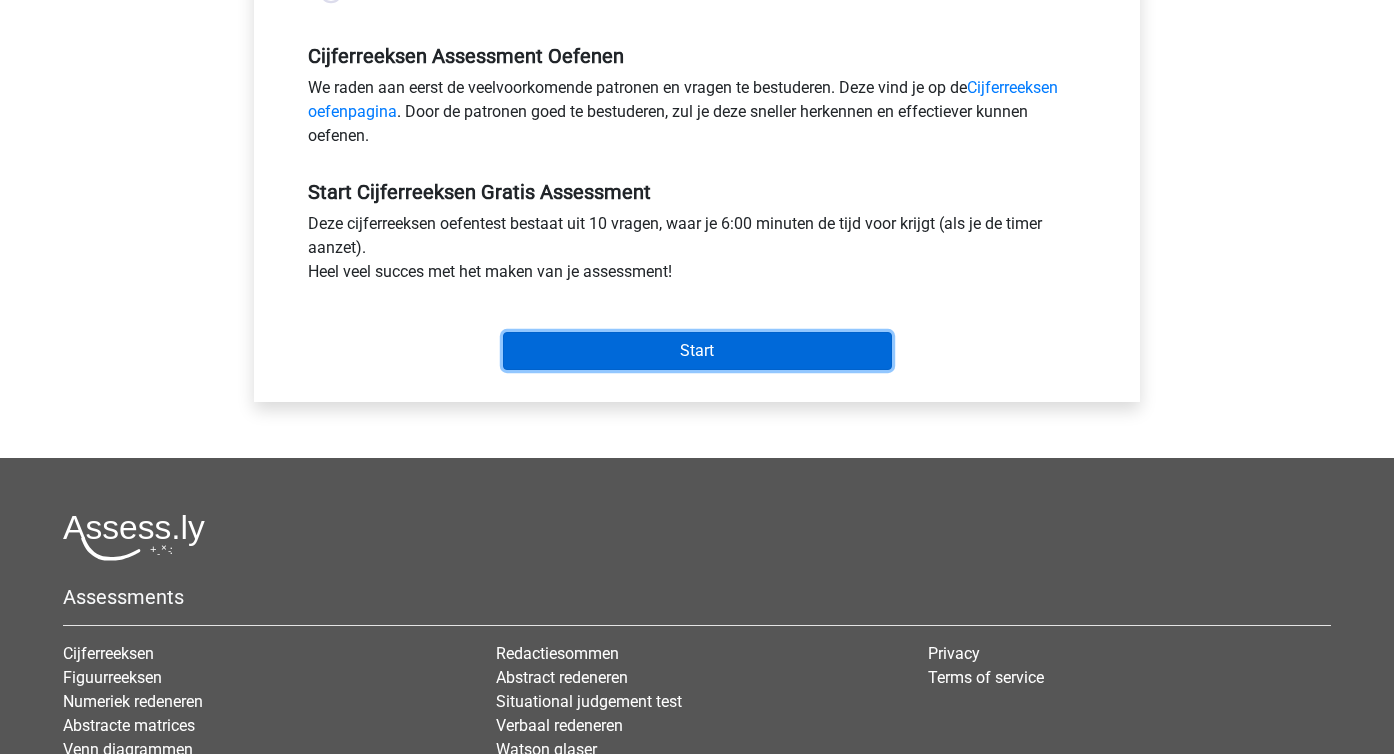 click on "Start" at bounding box center [697, 351] 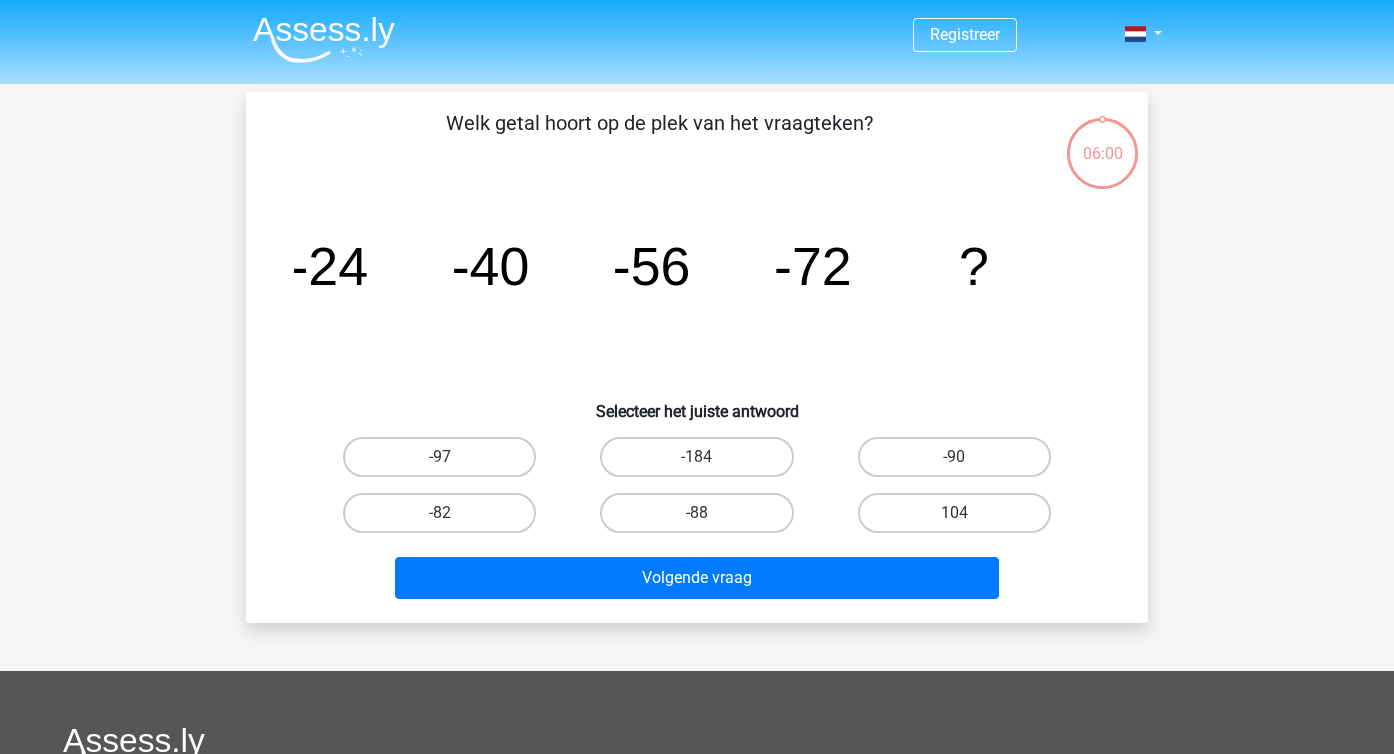 scroll, scrollTop: 0, scrollLeft: 0, axis: both 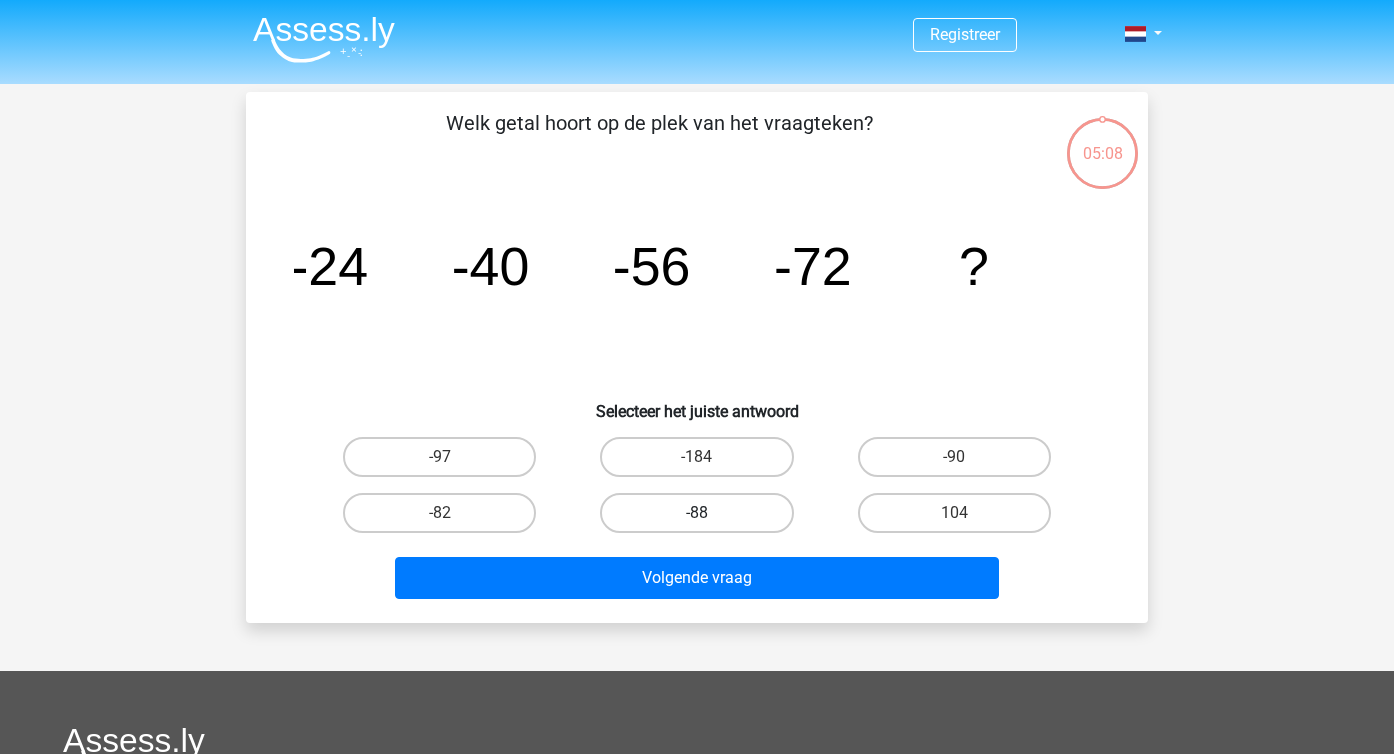 click on "-88" at bounding box center [696, 513] 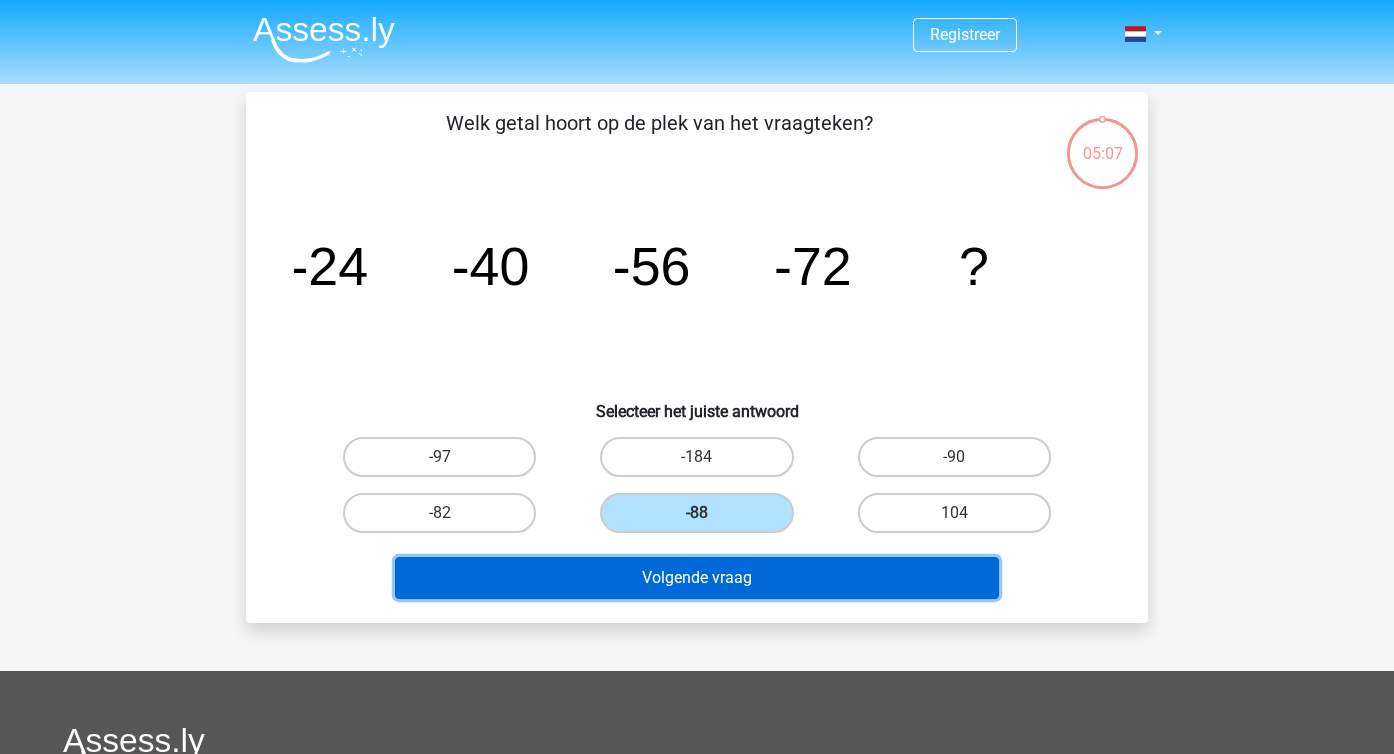 click on "Volgende vraag" at bounding box center (697, 578) 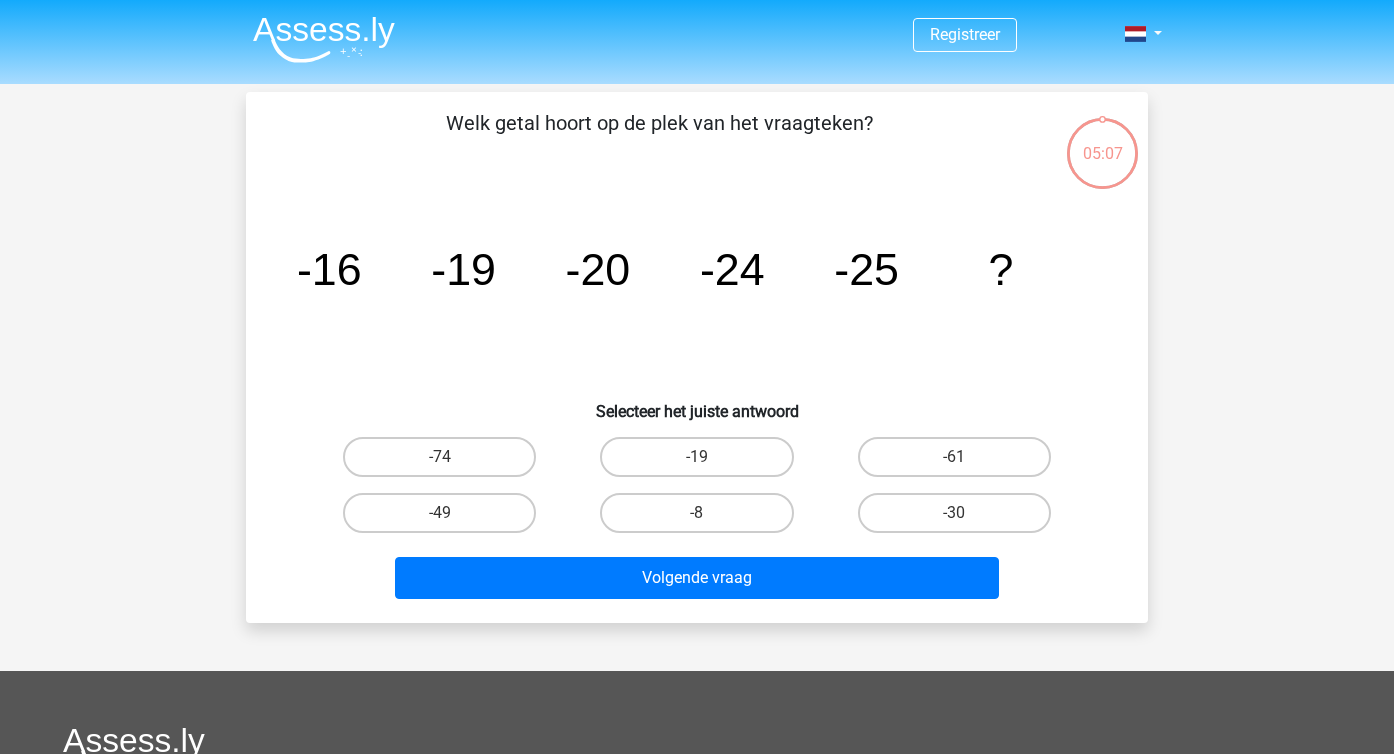 scroll, scrollTop: 92, scrollLeft: 0, axis: vertical 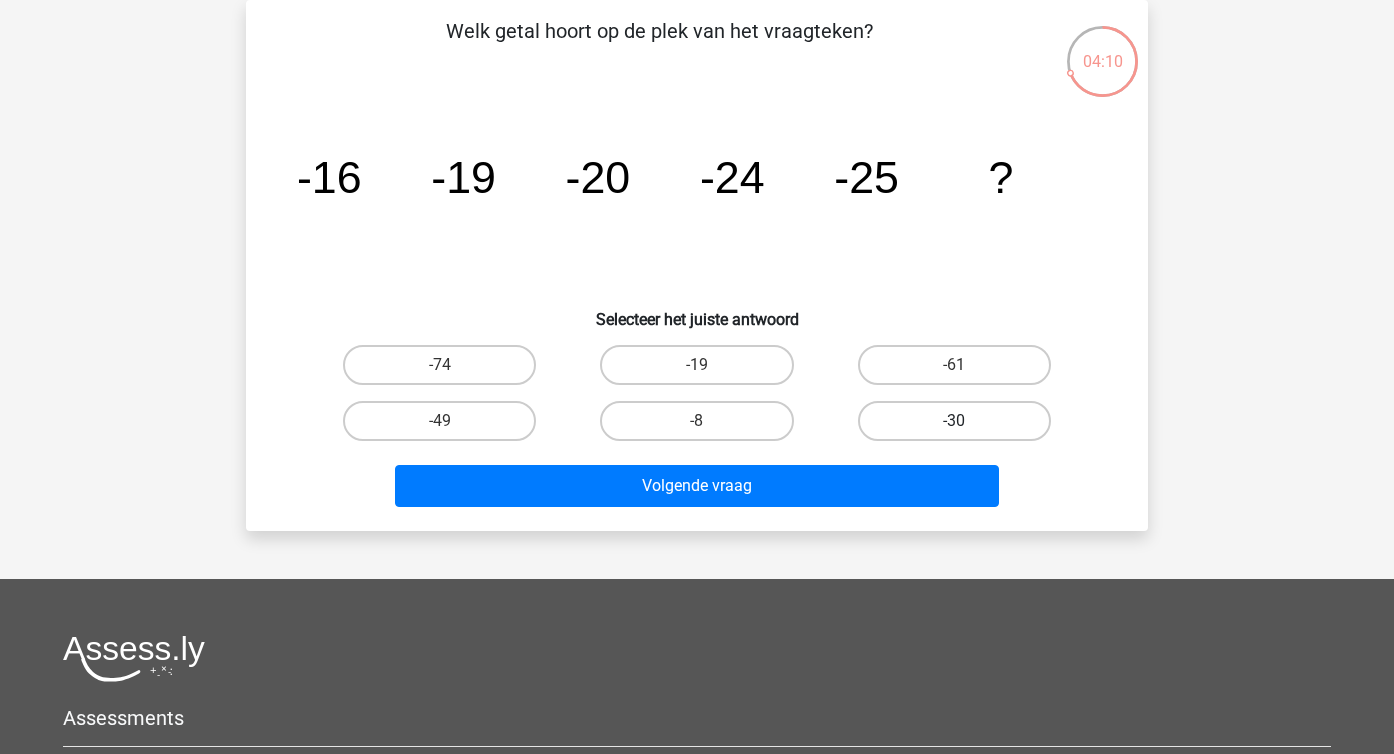 click on "-30" at bounding box center (954, 421) 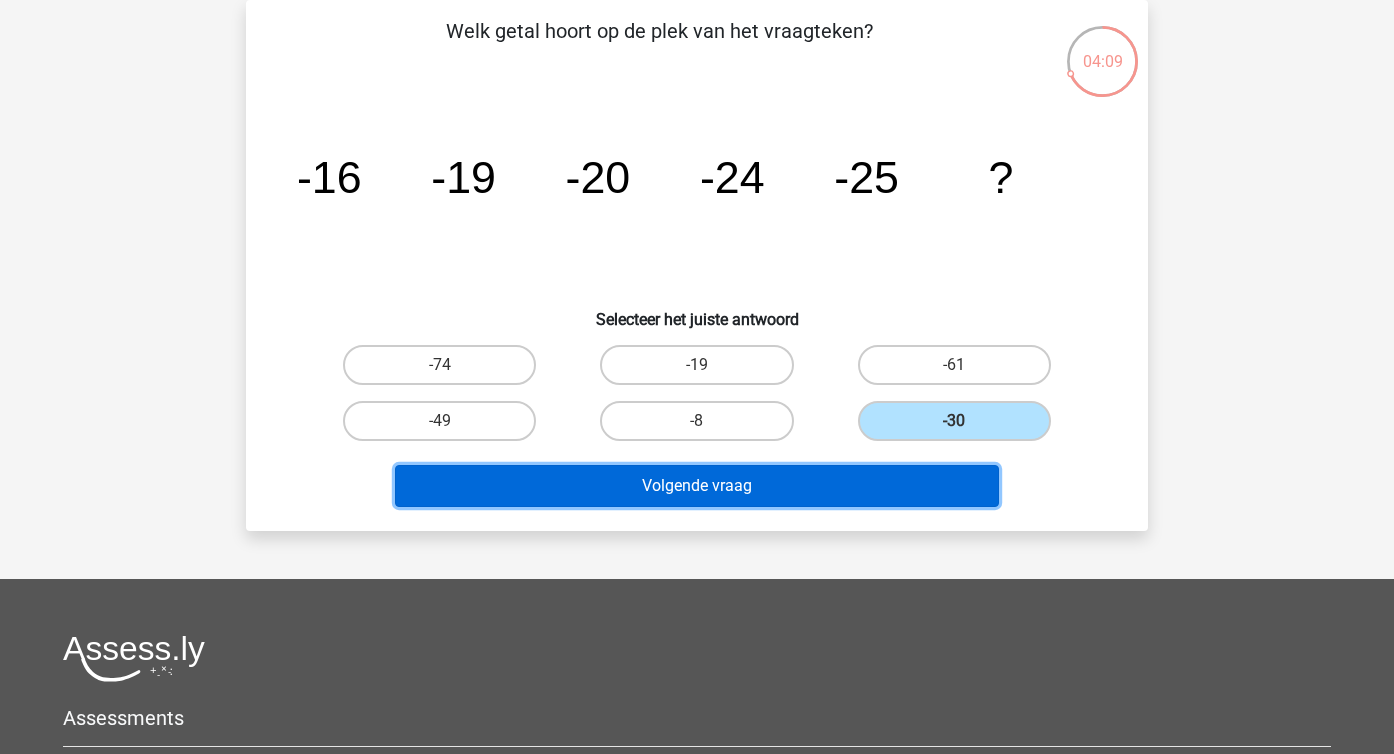 click on "Volgende vraag" at bounding box center [697, 486] 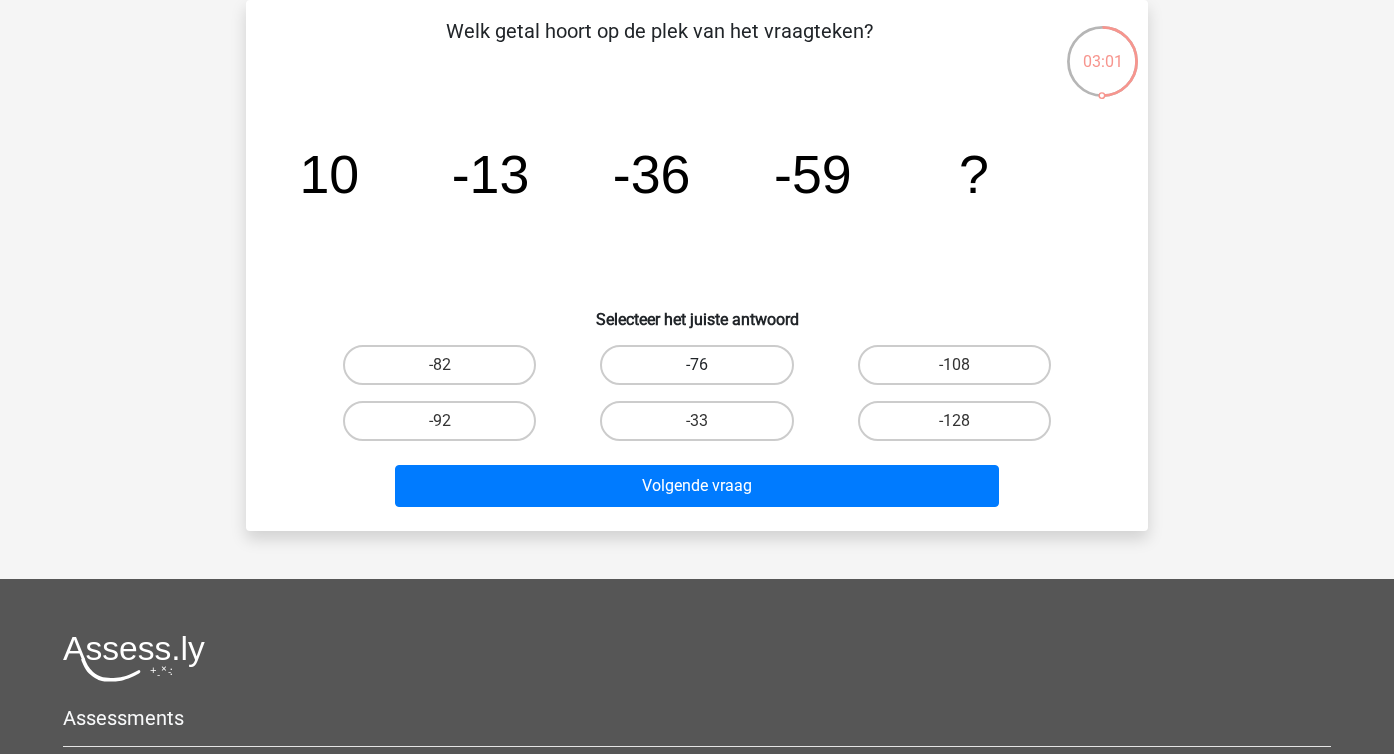 click on "-76" at bounding box center (696, 365) 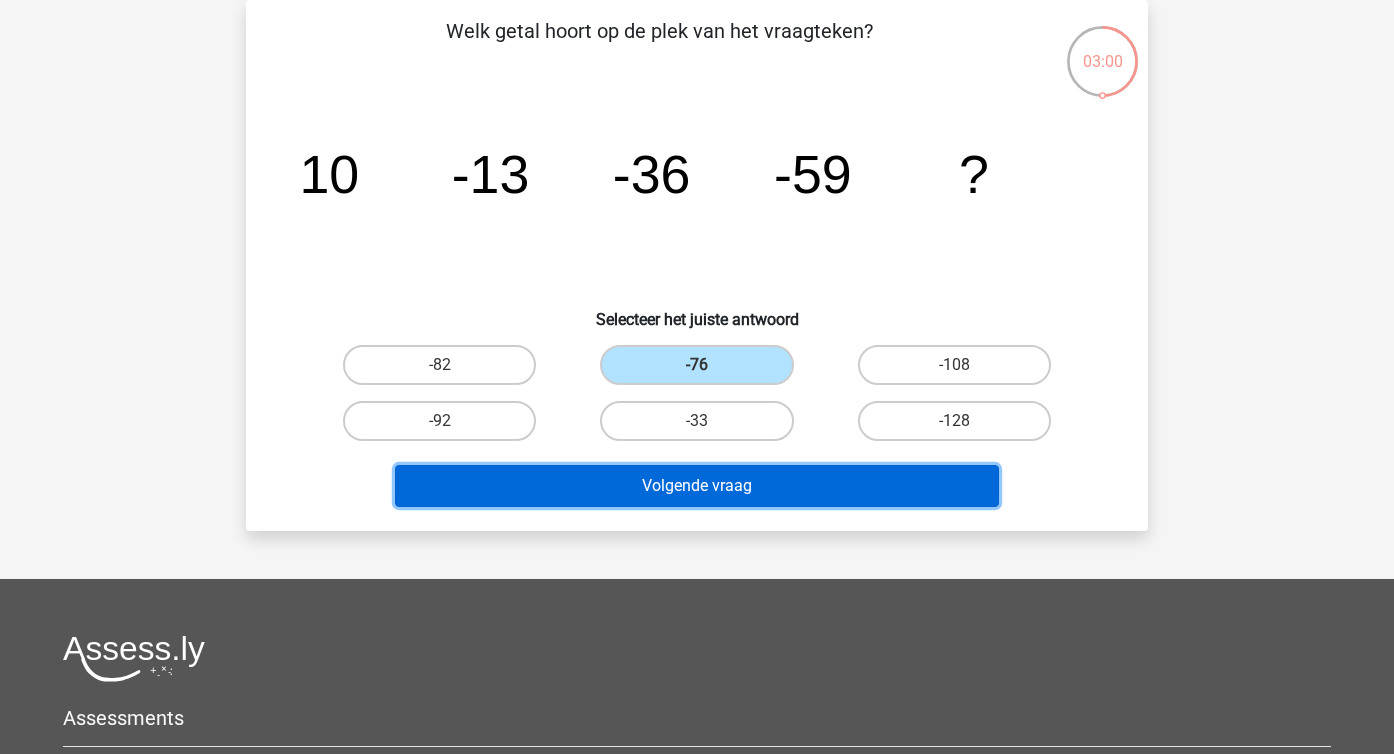 click on "Volgende vraag" at bounding box center (697, 486) 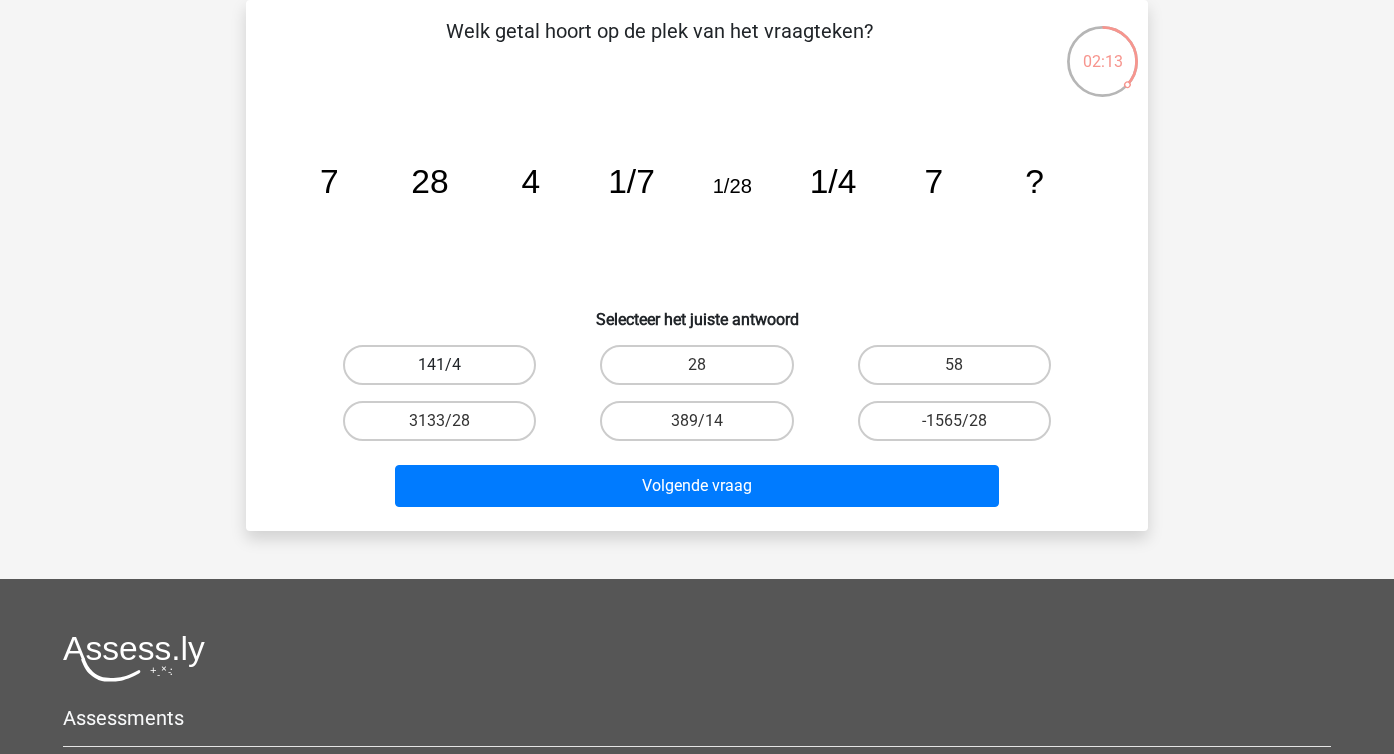 click on "141/4" at bounding box center [439, 365] 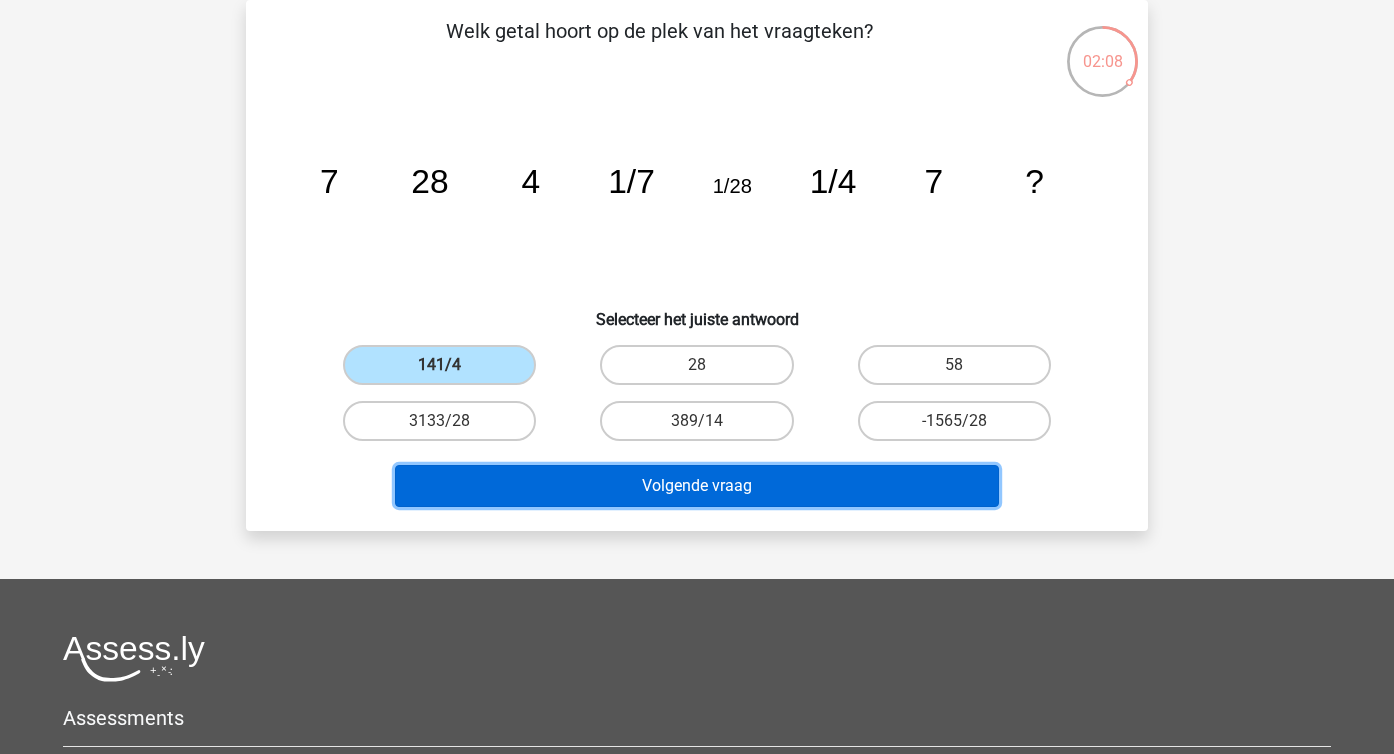 click on "Volgende vraag" at bounding box center [697, 486] 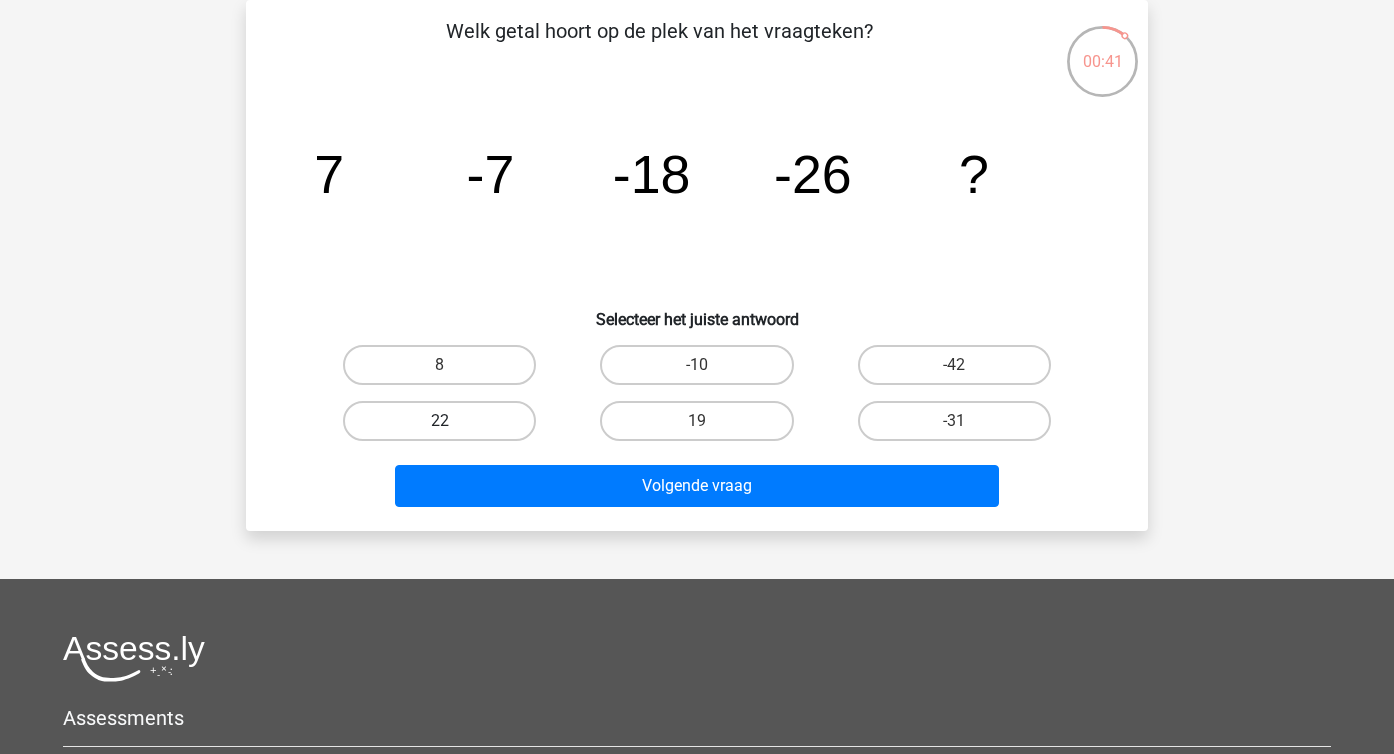 click on "22" at bounding box center [439, 421] 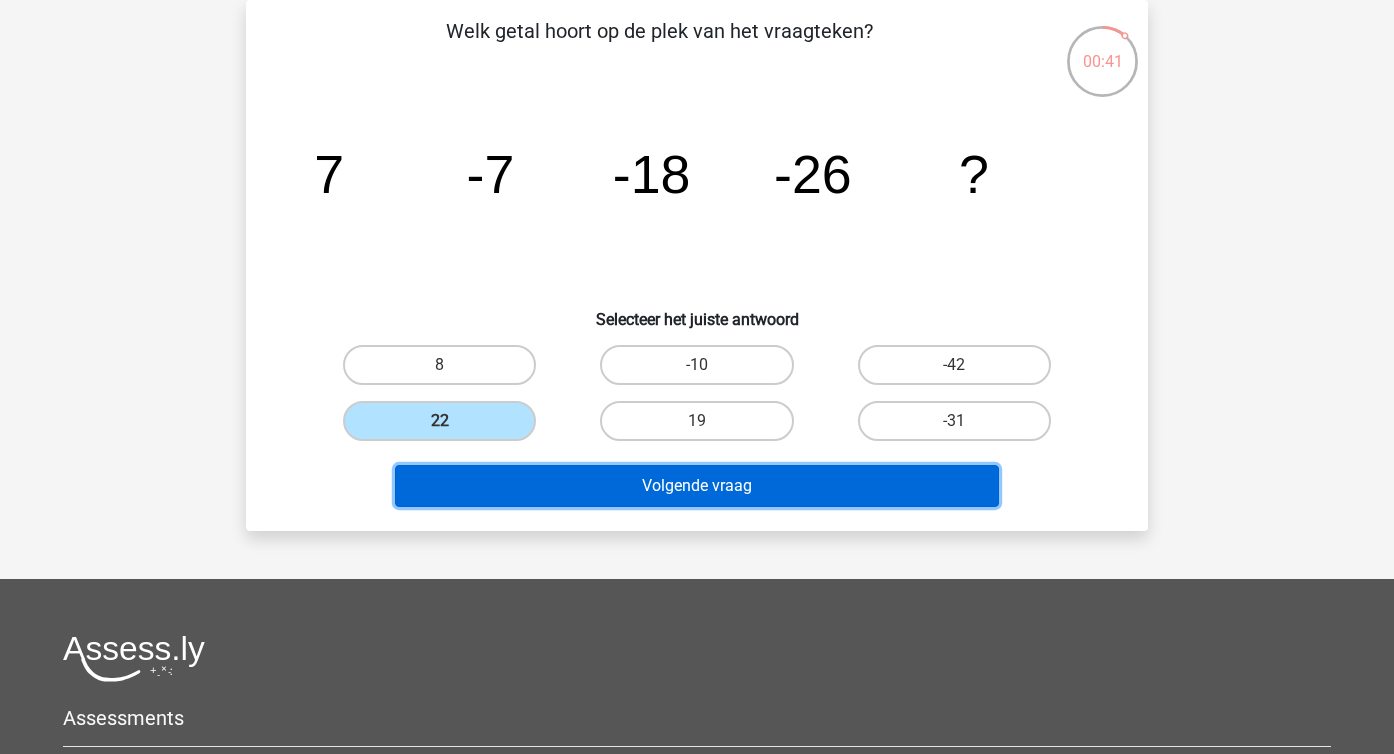 click on "Volgende vraag" at bounding box center [697, 486] 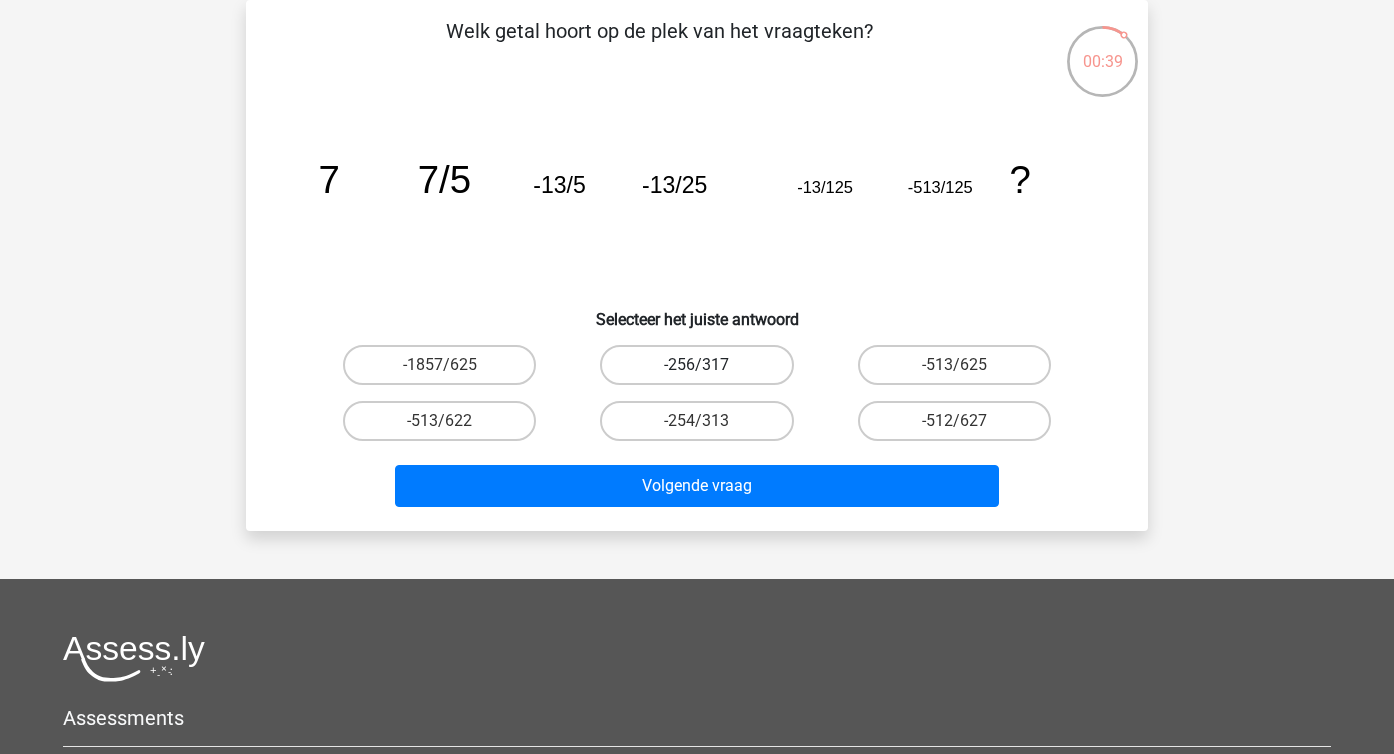 click on "-256/317" at bounding box center (696, 365) 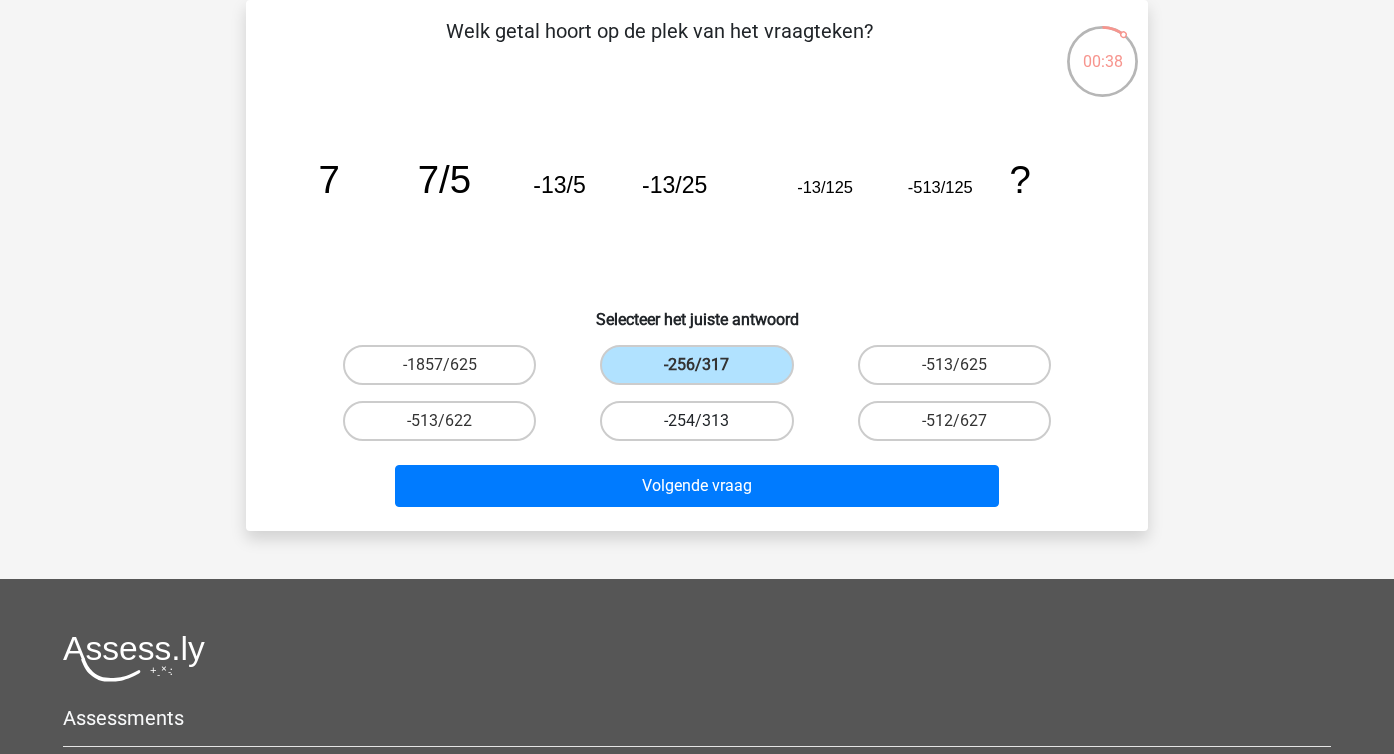 click on "-254/313" at bounding box center [696, 421] 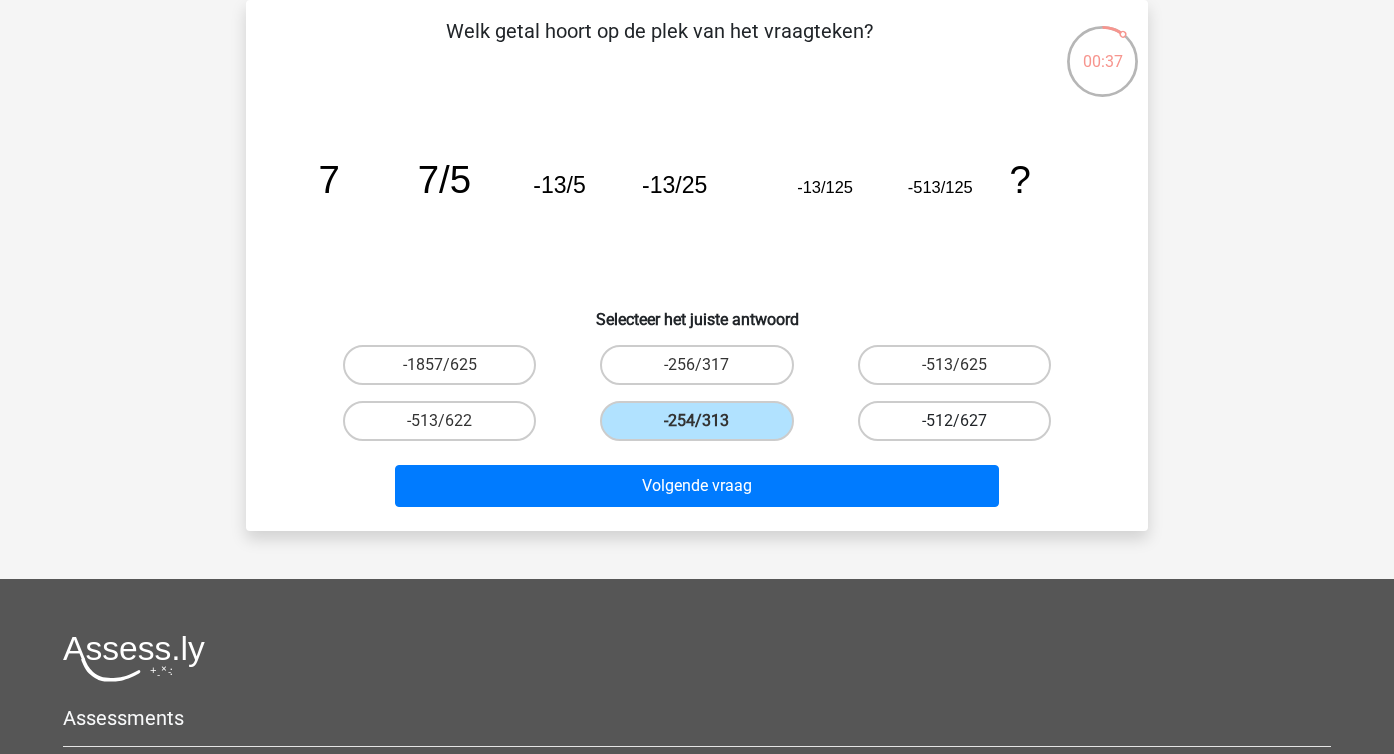 click on "-512/627" at bounding box center (954, 421) 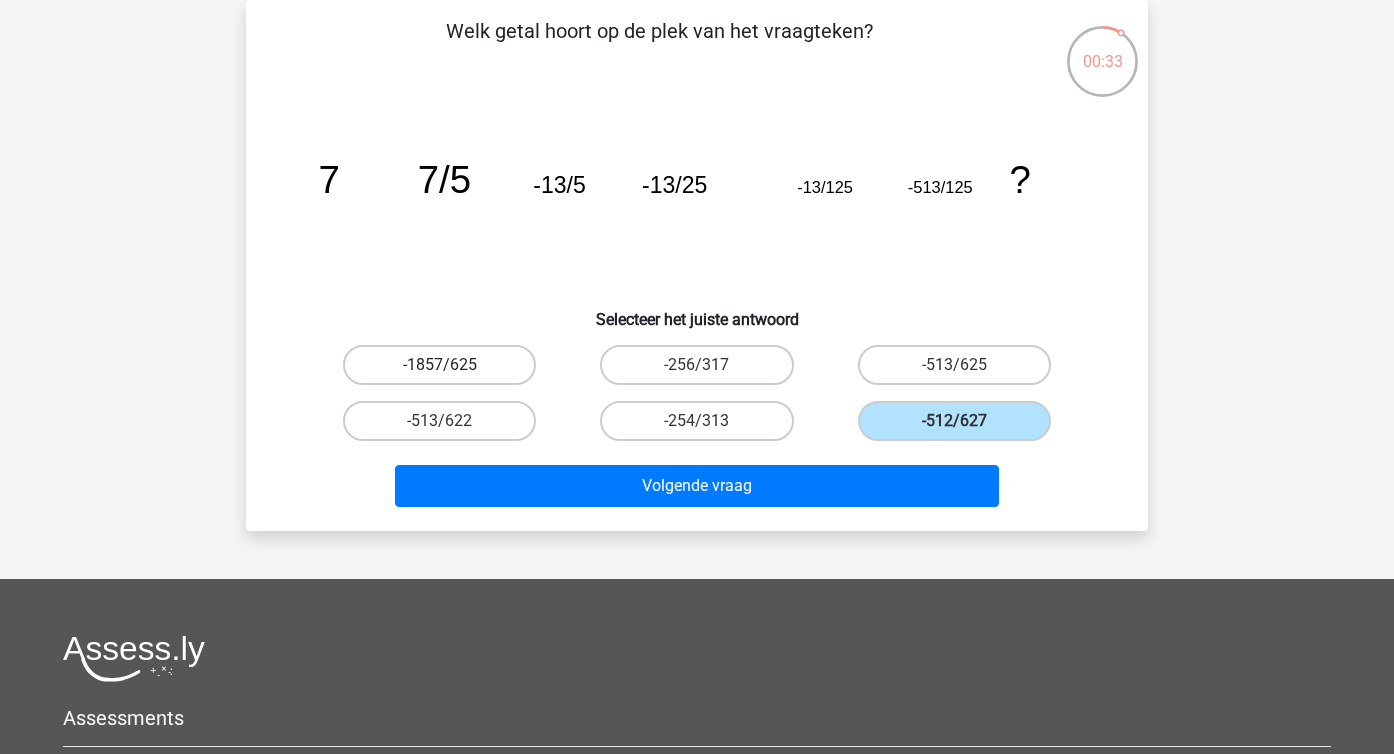 click on "-1857/625" at bounding box center (439, 365) 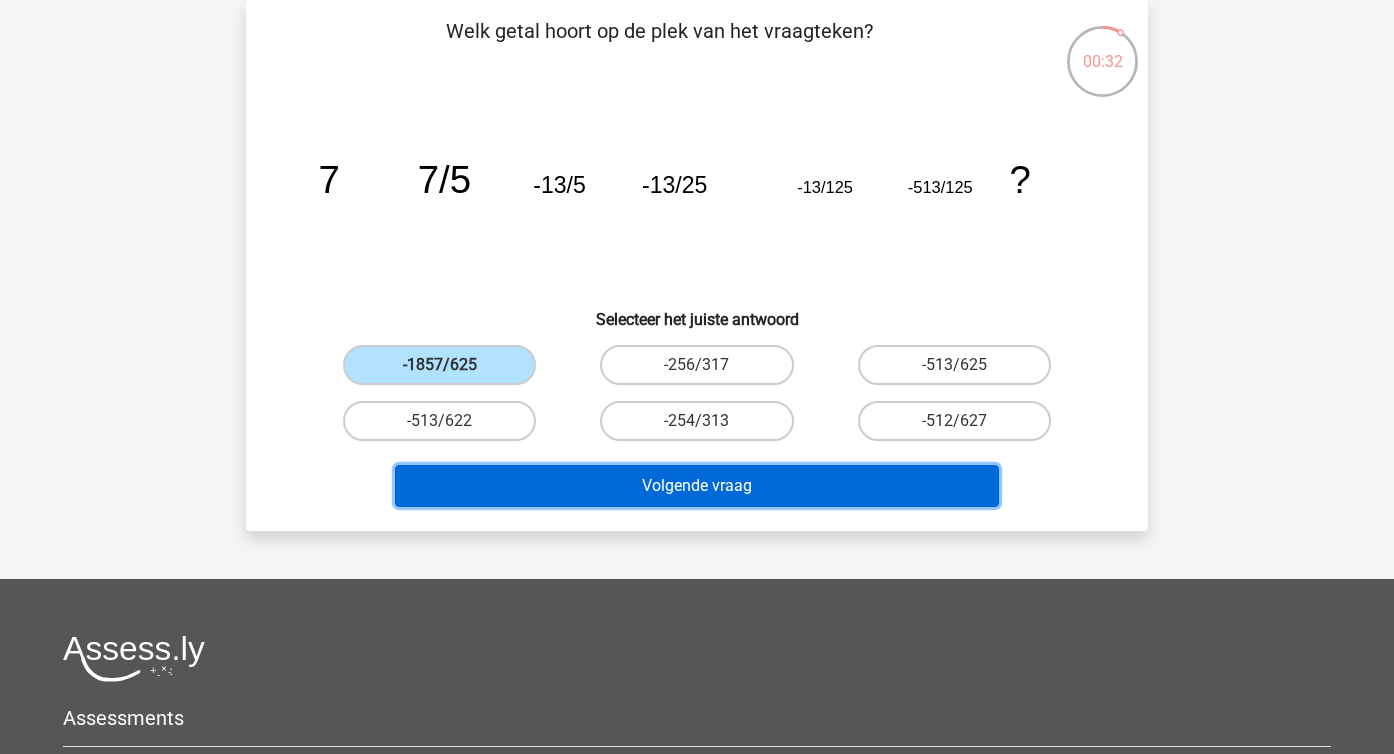 click on "Volgende vraag" at bounding box center [697, 486] 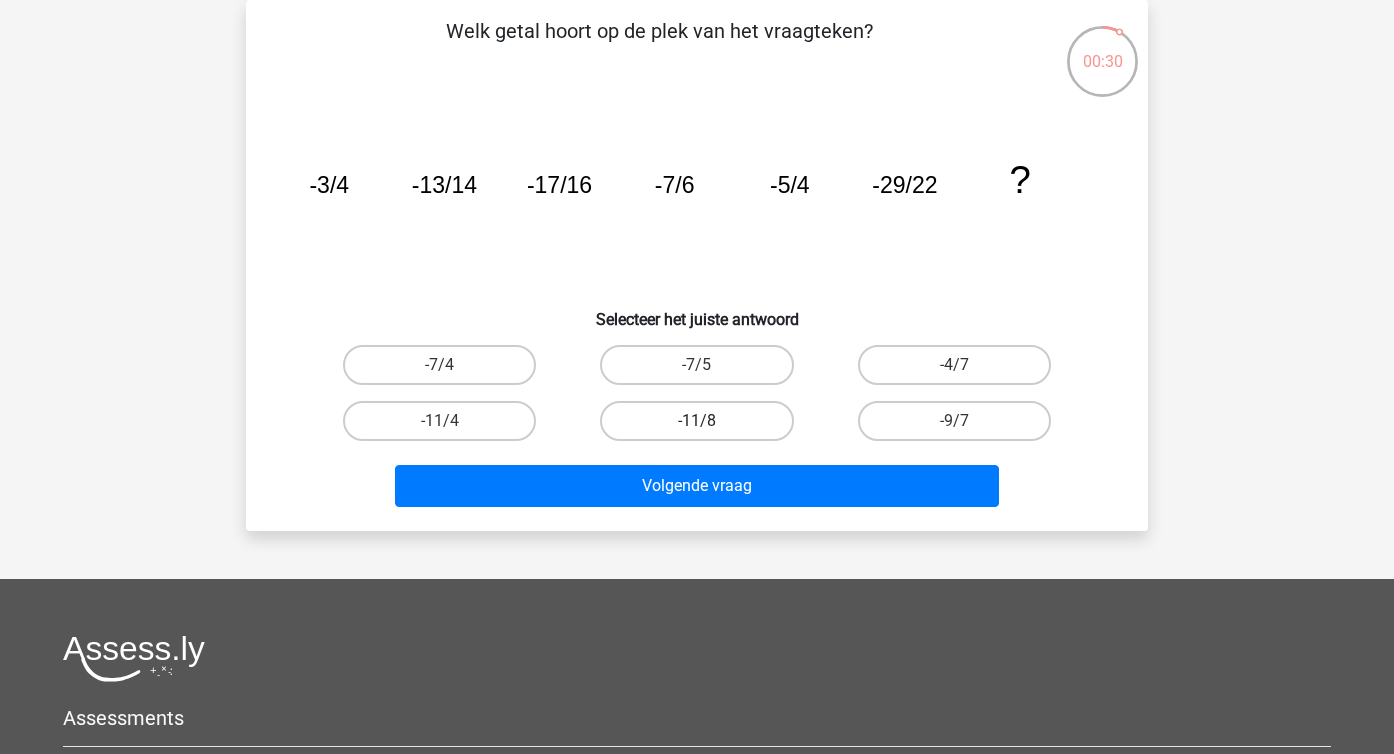 click on "-11/8" at bounding box center [696, 421] 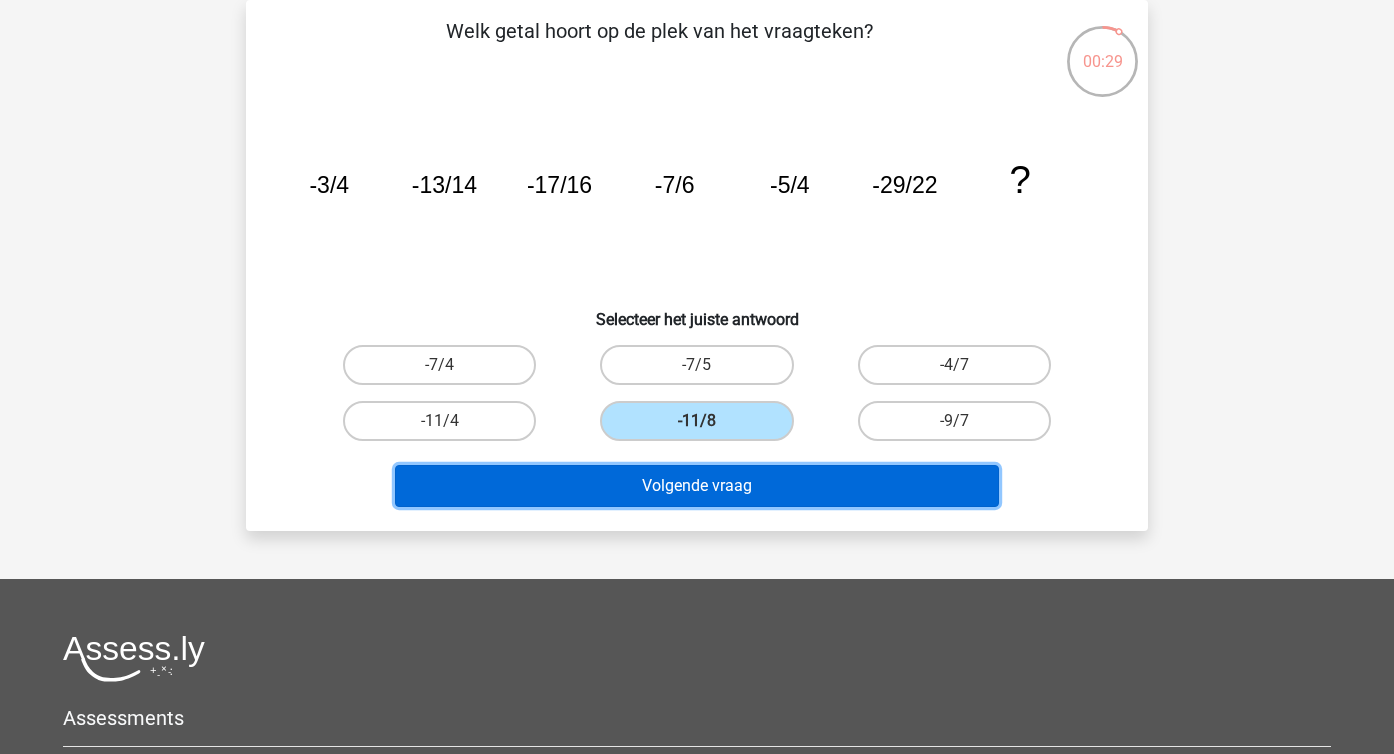 click on "Volgende vraag" at bounding box center [697, 486] 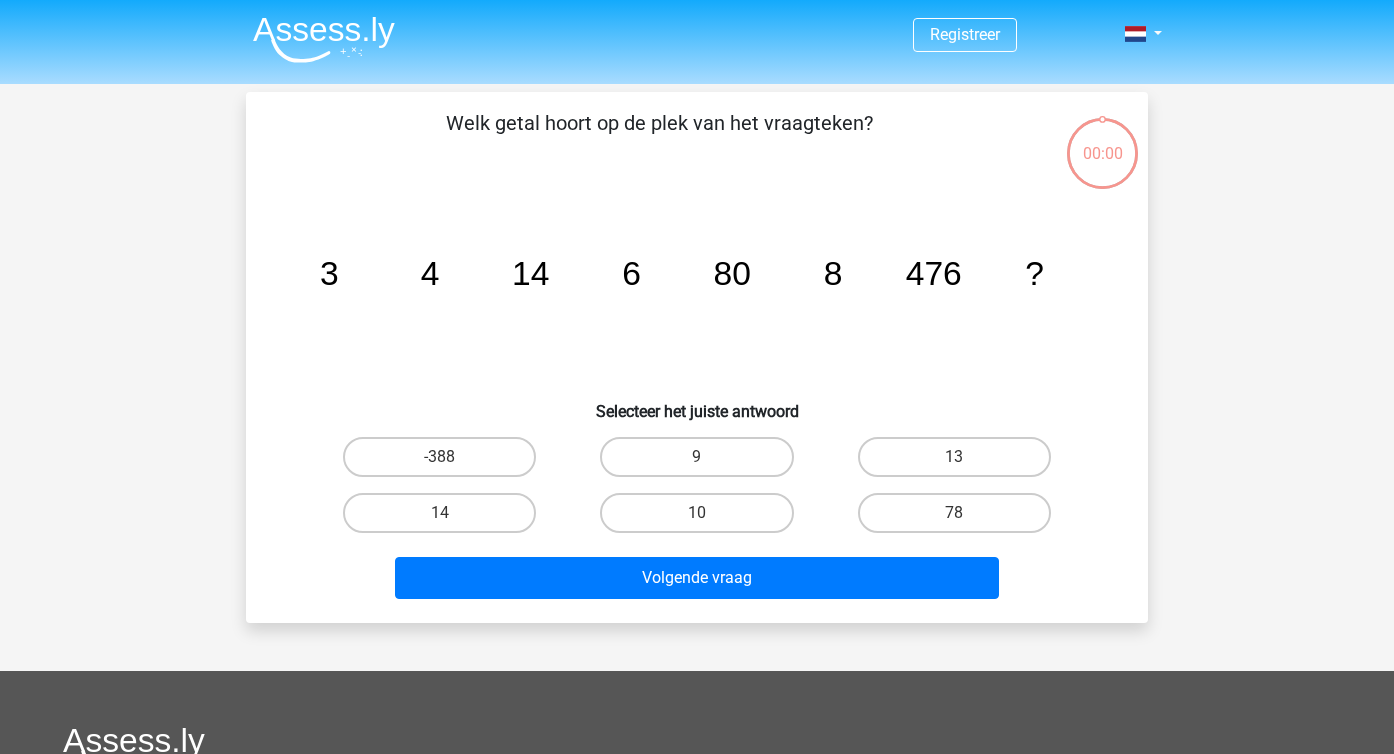 scroll, scrollTop: 92, scrollLeft: 0, axis: vertical 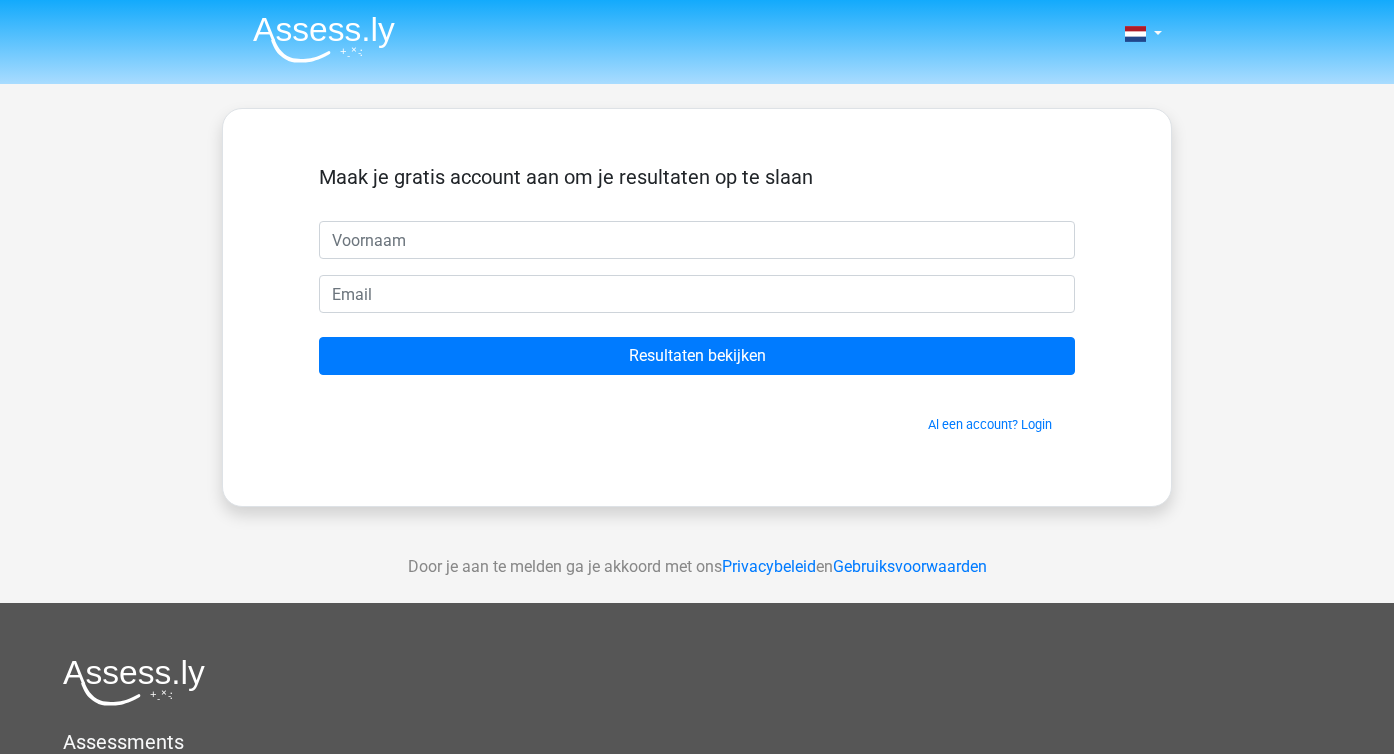 click on "Nederlands
English" at bounding box center [697, 565] 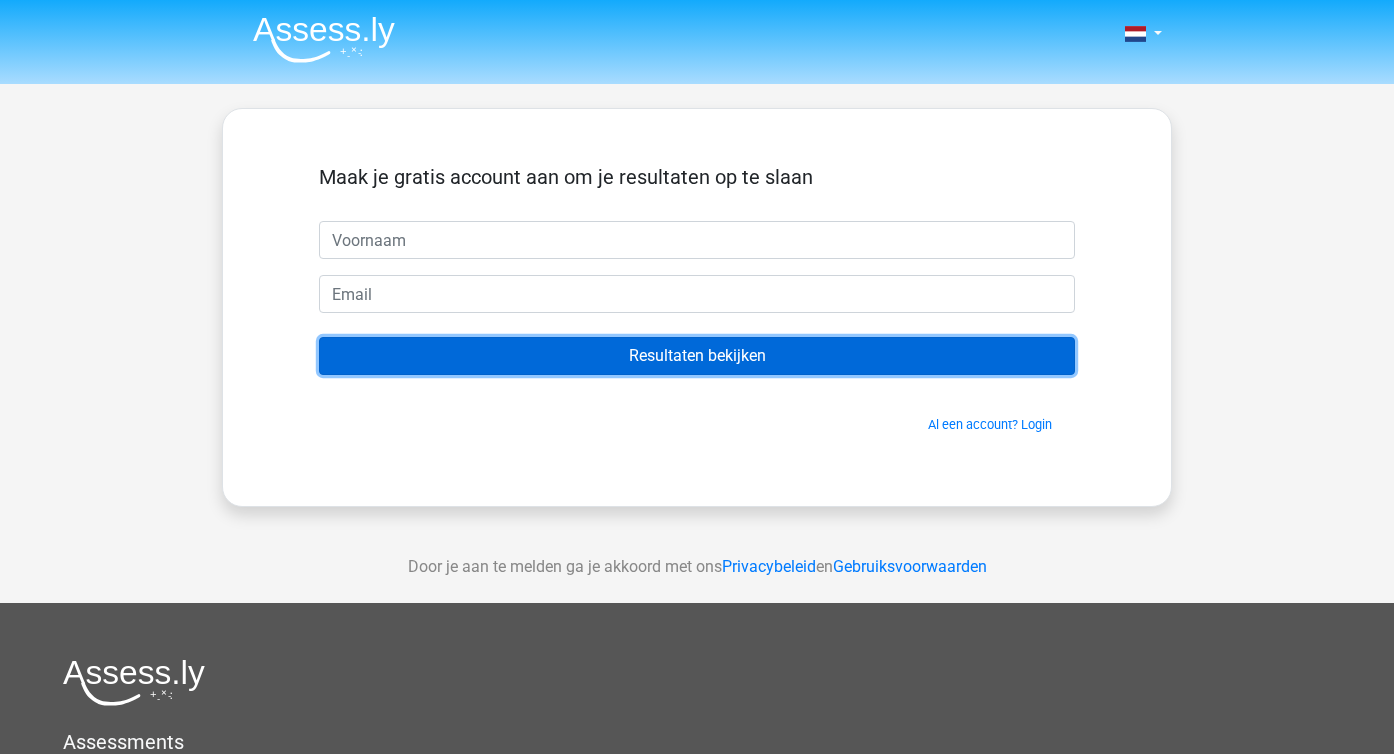 click on "Resultaten bekijken" at bounding box center (697, 356) 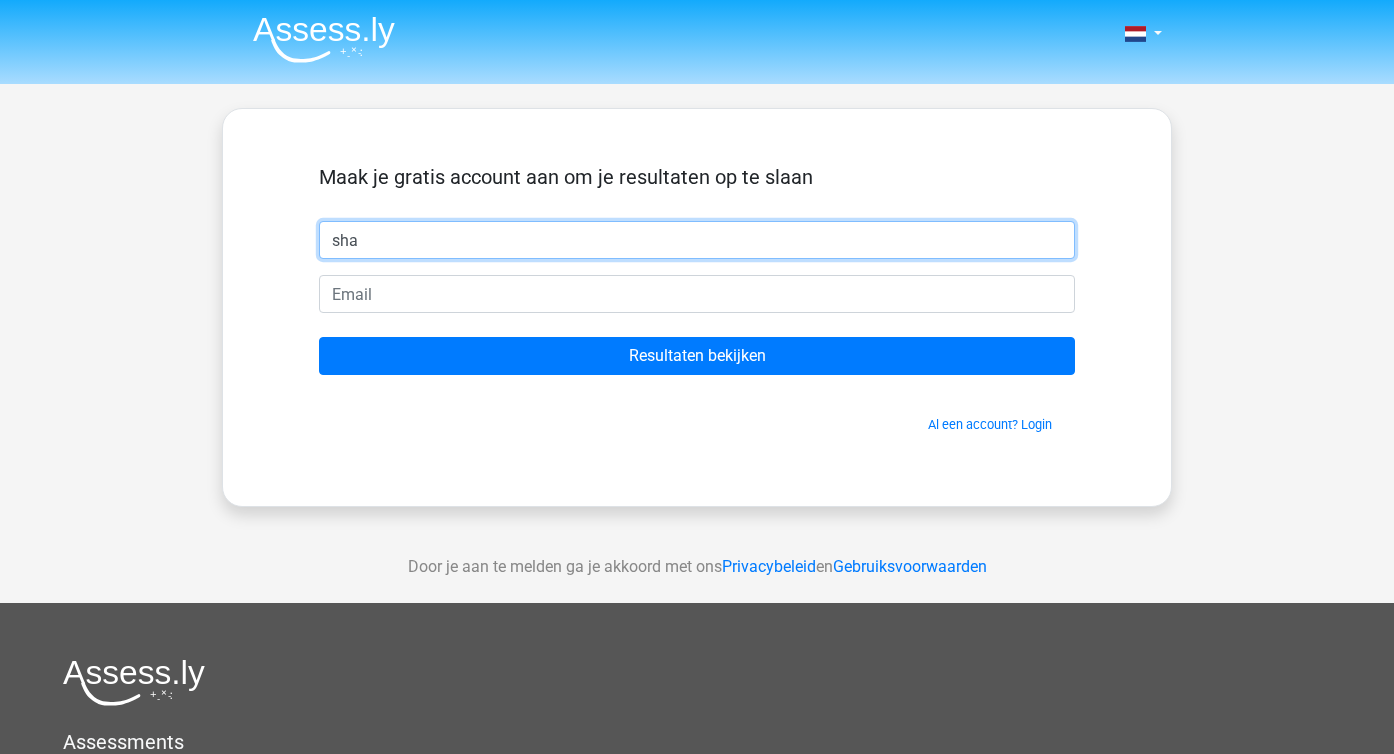 type on "[FIRST]" 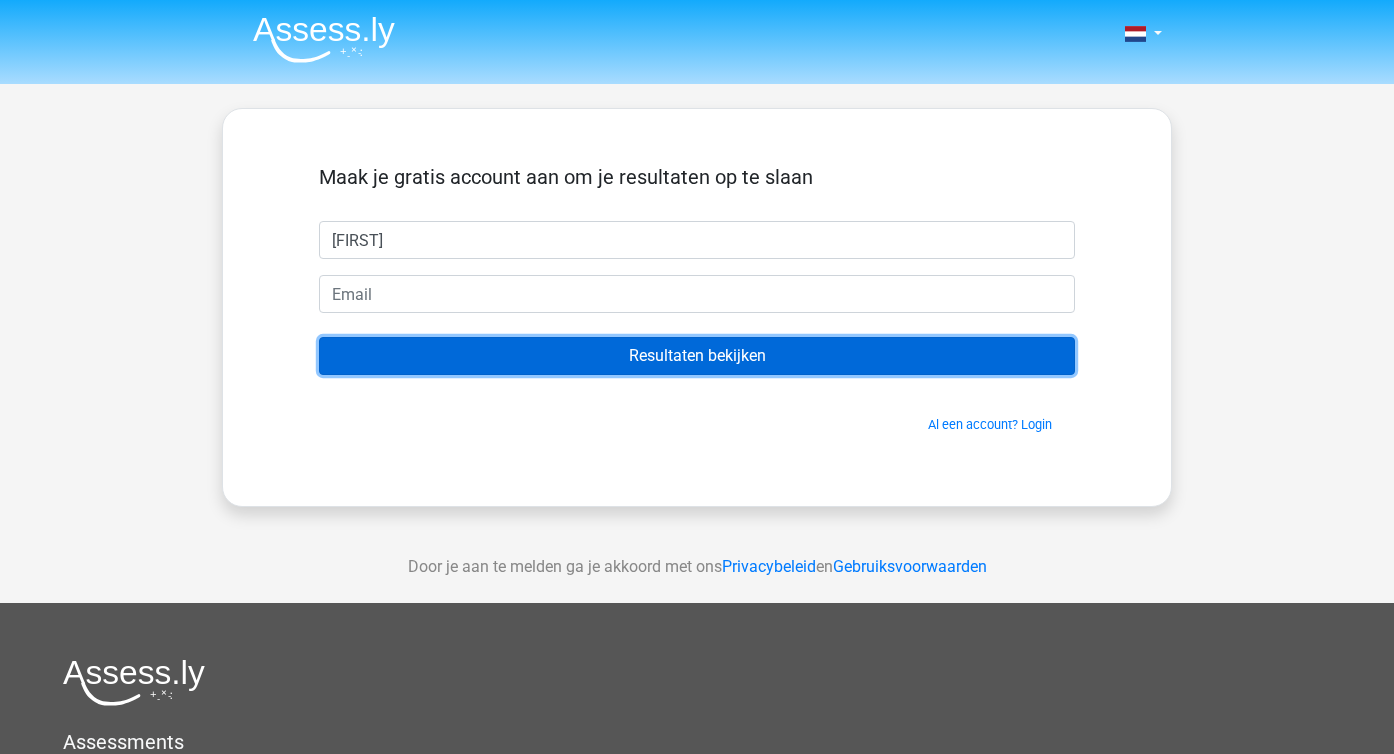 click on "Resultaten bekijken" at bounding box center [697, 356] 